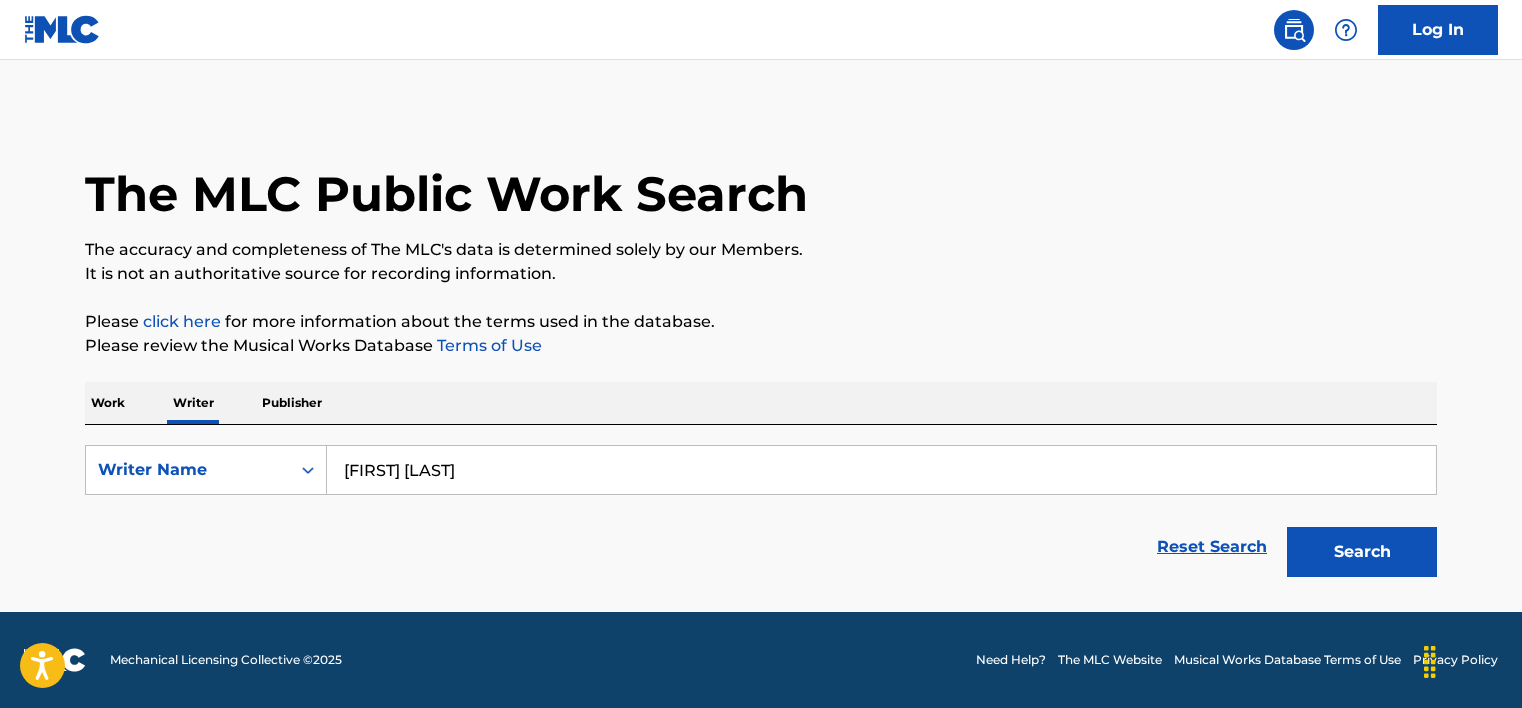 scroll, scrollTop: 0, scrollLeft: 0, axis: both 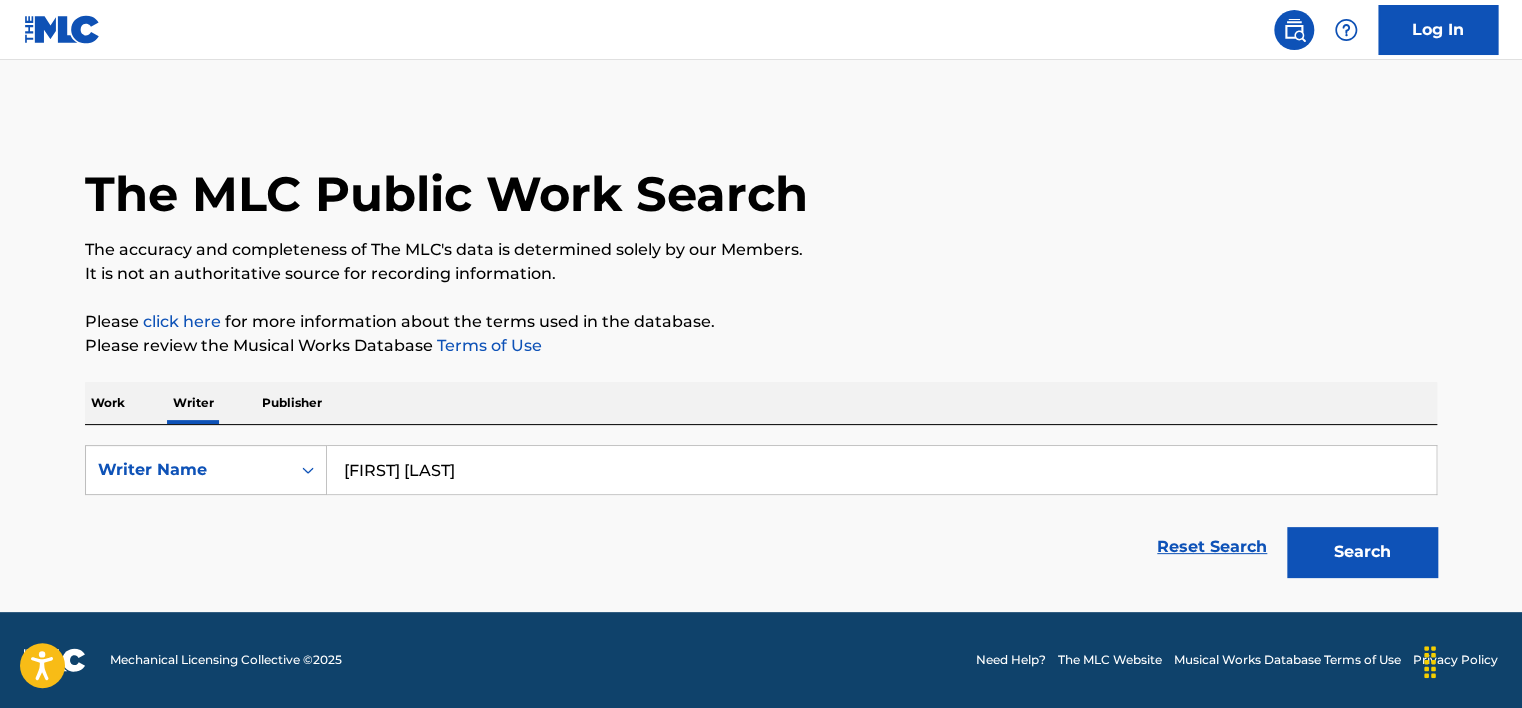 type on "[FIRST] [LAST]" 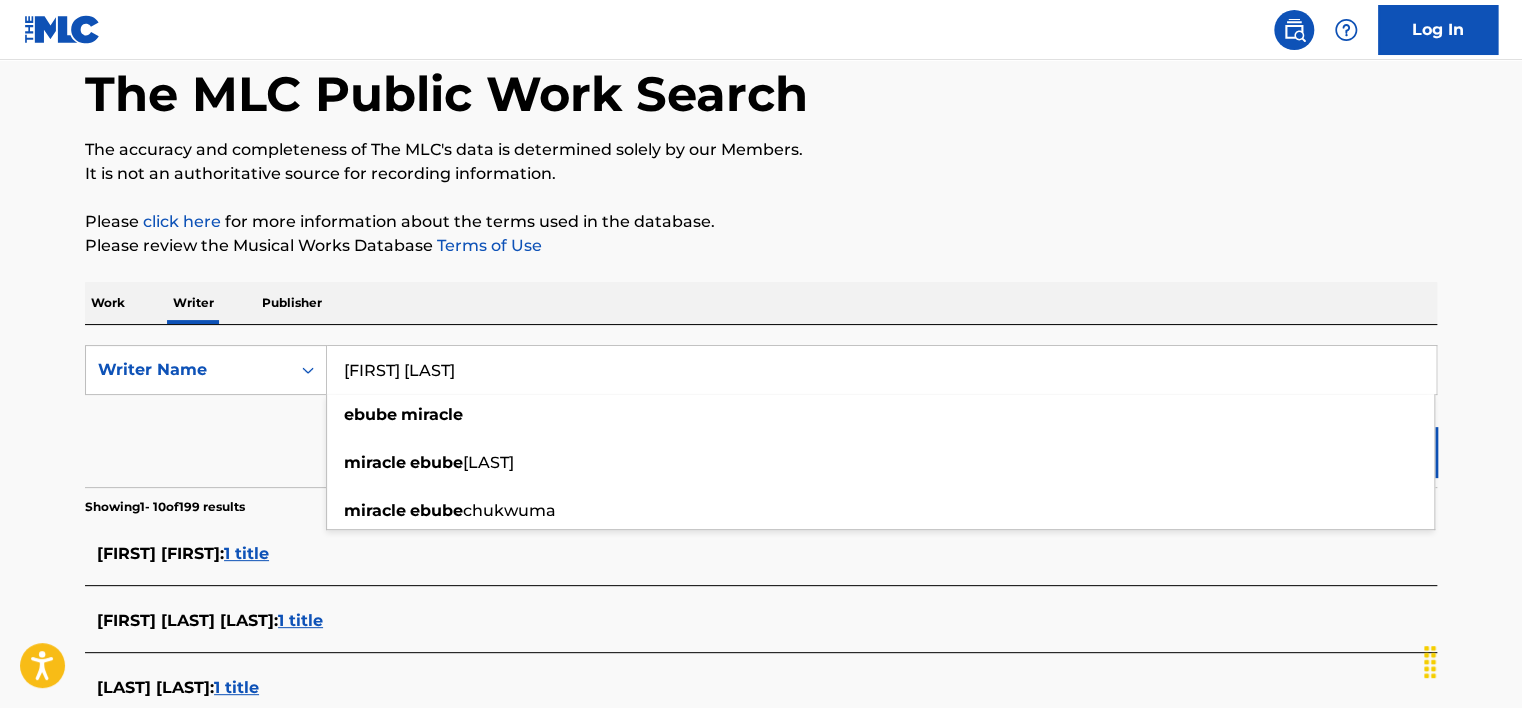 click on "The MLC Public Work Search The accuracy and completeness of The MLC's data is determined solely by our Members. It is not an authoritative source for recording information. Please   click here   for more information about the terms used in the database. Please review the Musical Works Database   Terms of Use Work Writer Publisher SearchWithCriteriad3b340ad-2553-47ec-8add-e730b4c699c2 Writer Name [FIRST] [LAST] [LAST]   [LAST] [LAST] [LAST] [LAST] [LAST] [LAST] [LAST] [LAST] [LAST] [LAST] [LAST] [LAST] Reset Search Search Showing  1  -   10  of  199   results   [FIRST] [FIRST] : 1 title [FIRST] [LAST] [LAST] : 1 title [LAST] [LAST] : 1 title [LAST] [LAST] : 3 titles [LAST] [LAST] : 1 title [LAST] [LAST] : 1 title [LAST] [LAST] : 1 title [FIRST] [LAST] [LAST] : 1 title [FIRST] [LAST] : 2 titles IPI: 01294689100 [LAST] [LAST] : 1 title FIRST 1 2 3 LAST Results Per Page: 10 25 50 100" at bounding box center (761, 637) 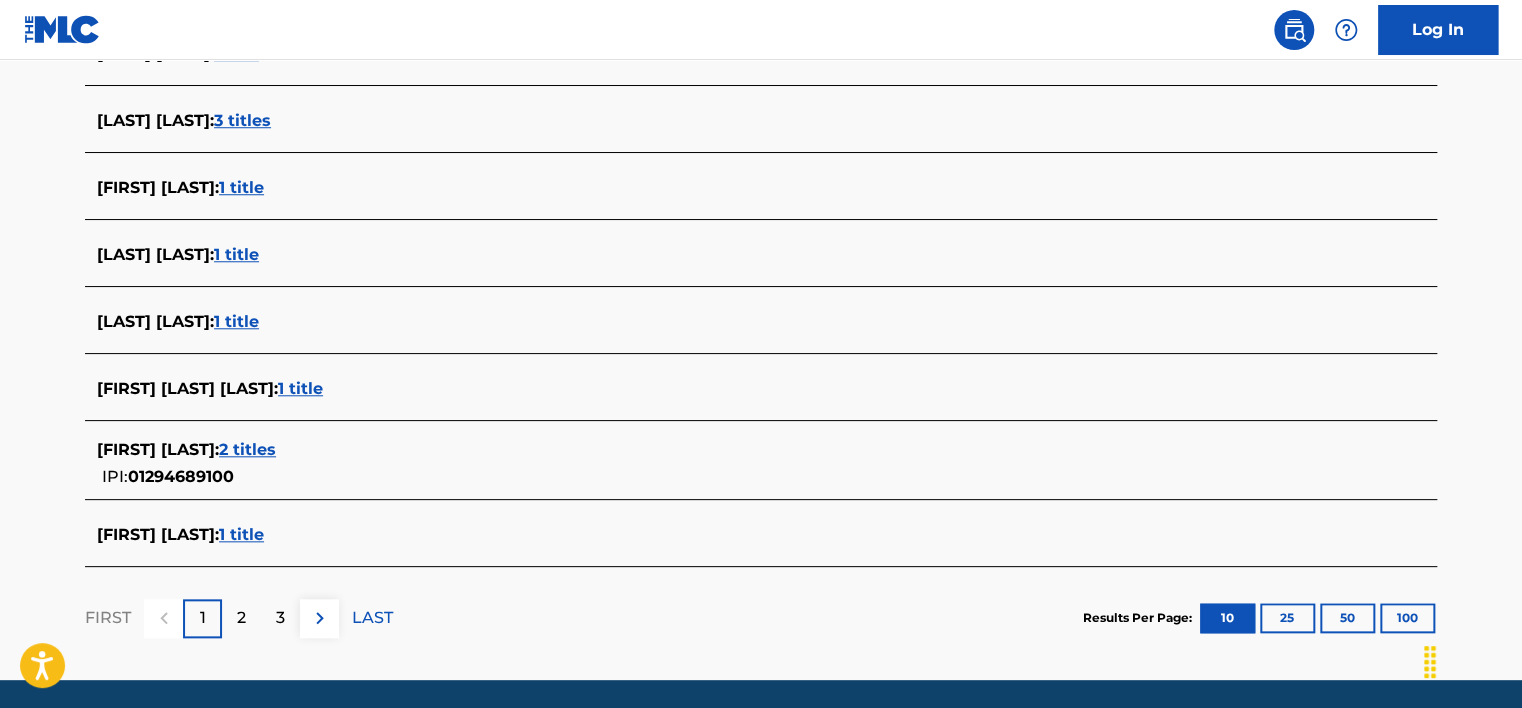 scroll, scrollTop: 800, scrollLeft: 0, axis: vertical 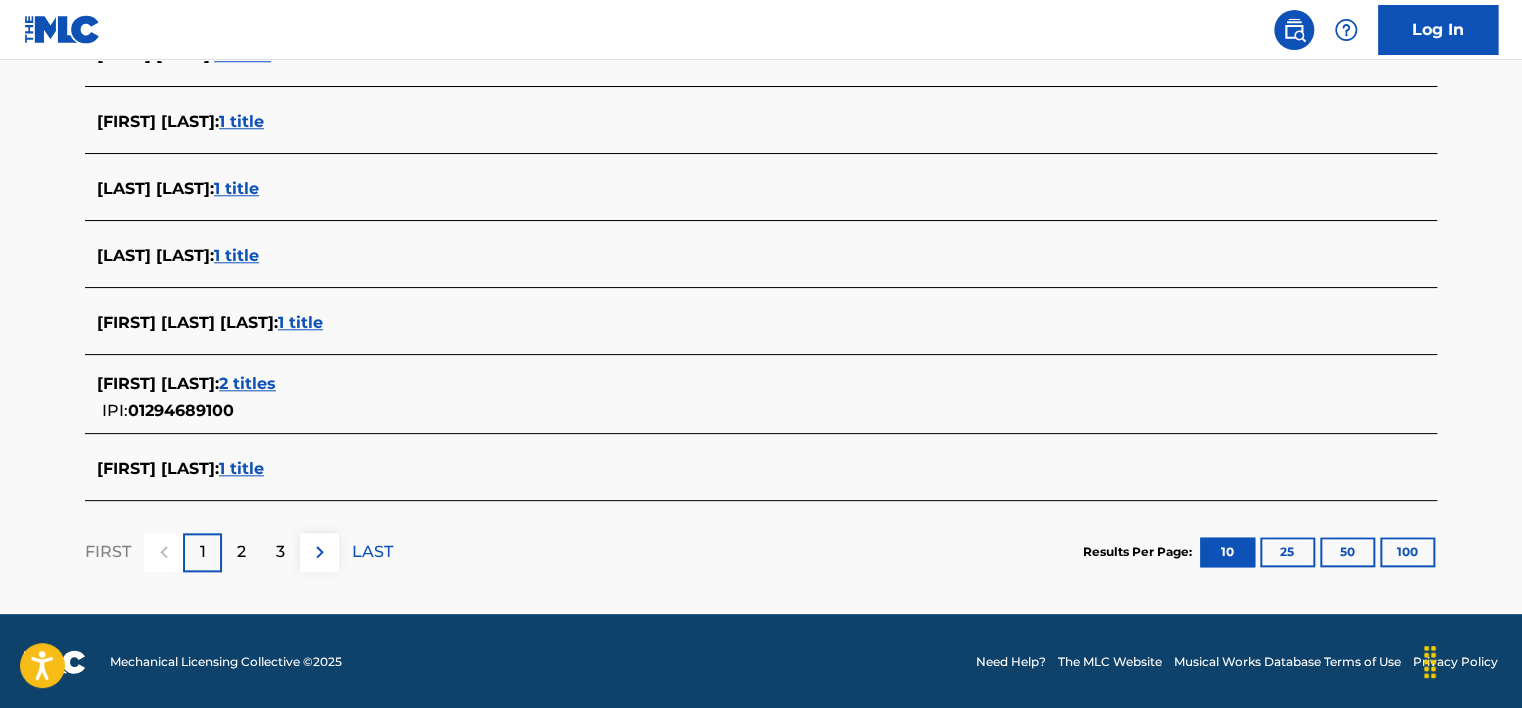 click on "1 title" at bounding box center (241, 468) 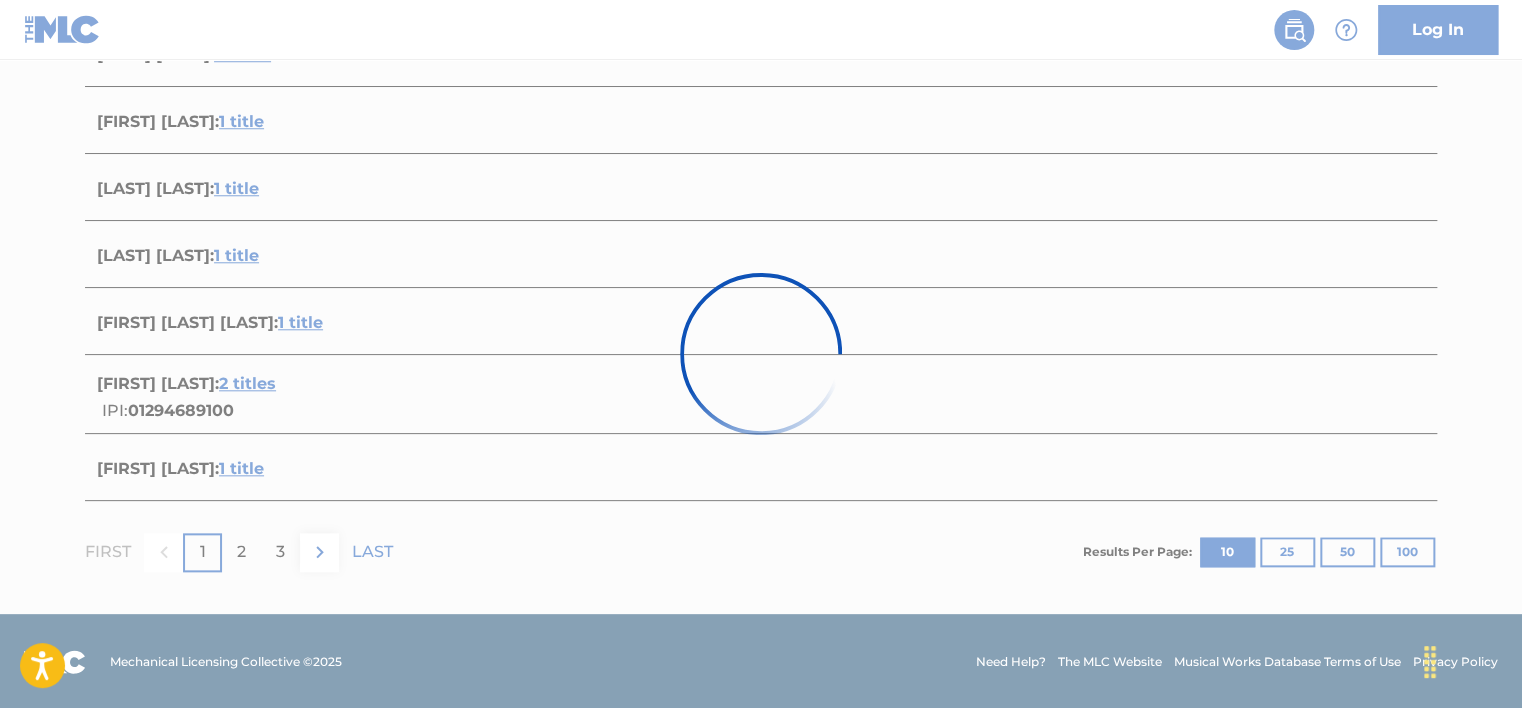 scroll, scrollTop: 317, scrollLeft: 0, axis: vertical 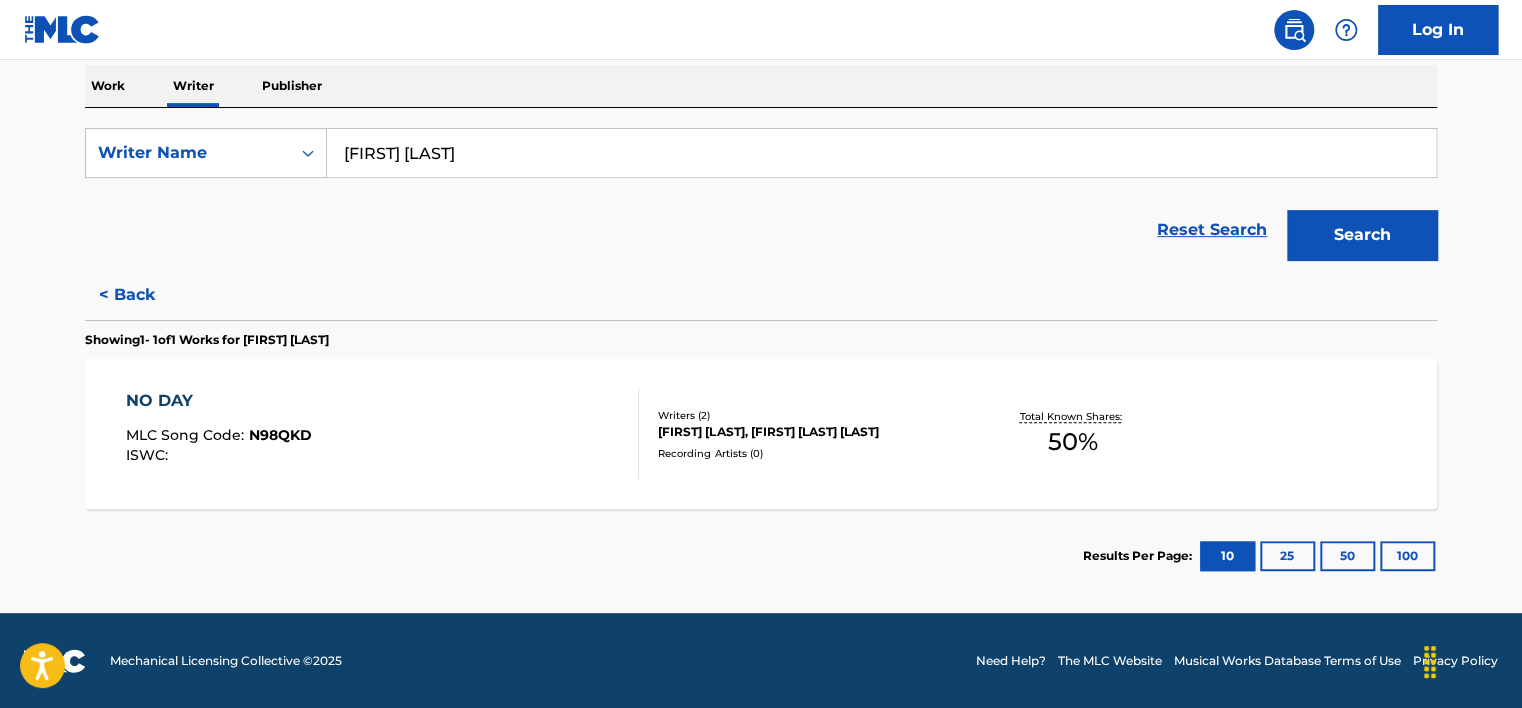 click on "NO DAY MLC Song Code : N98QKD ISWC :" at bounding box center [383, 434] 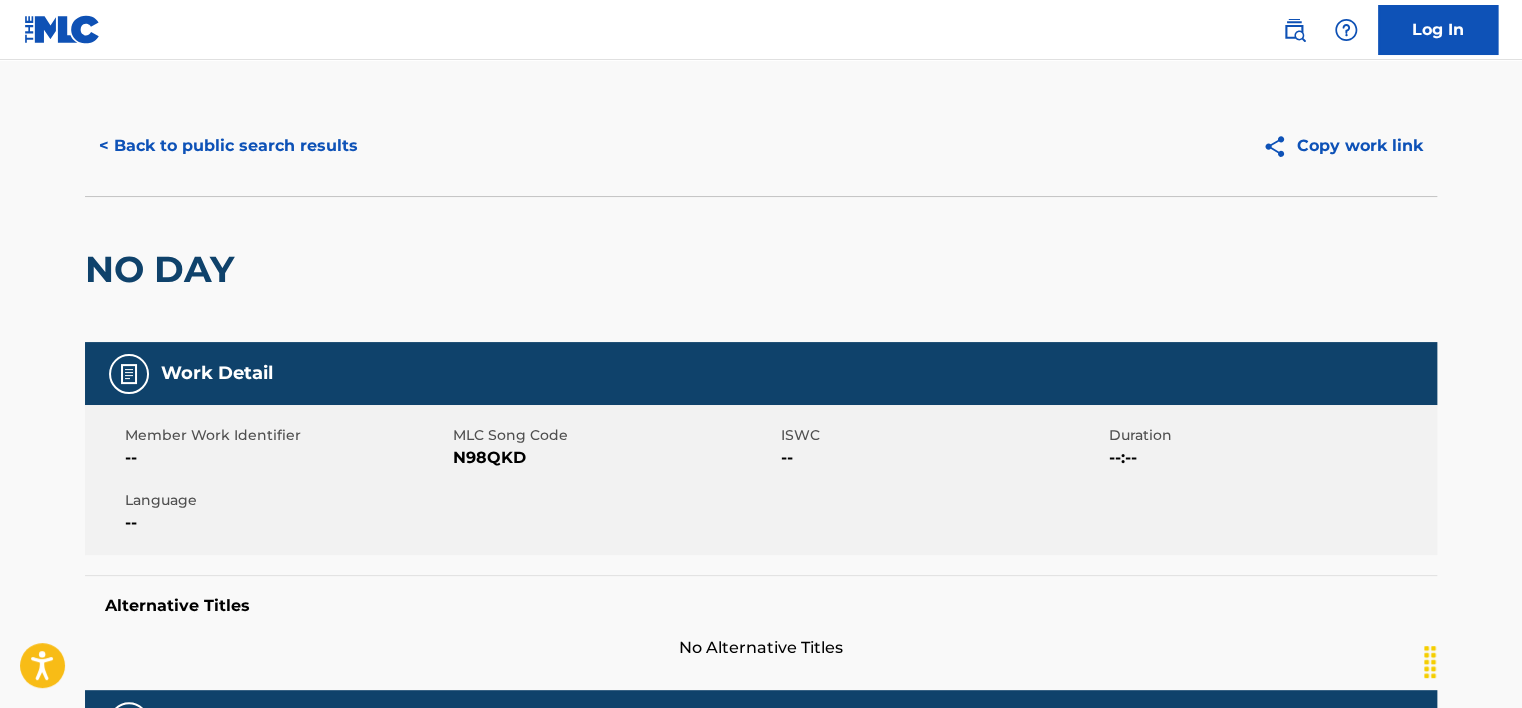 scroll, scrollTop: 0, scrollLeft: 0, axis: both 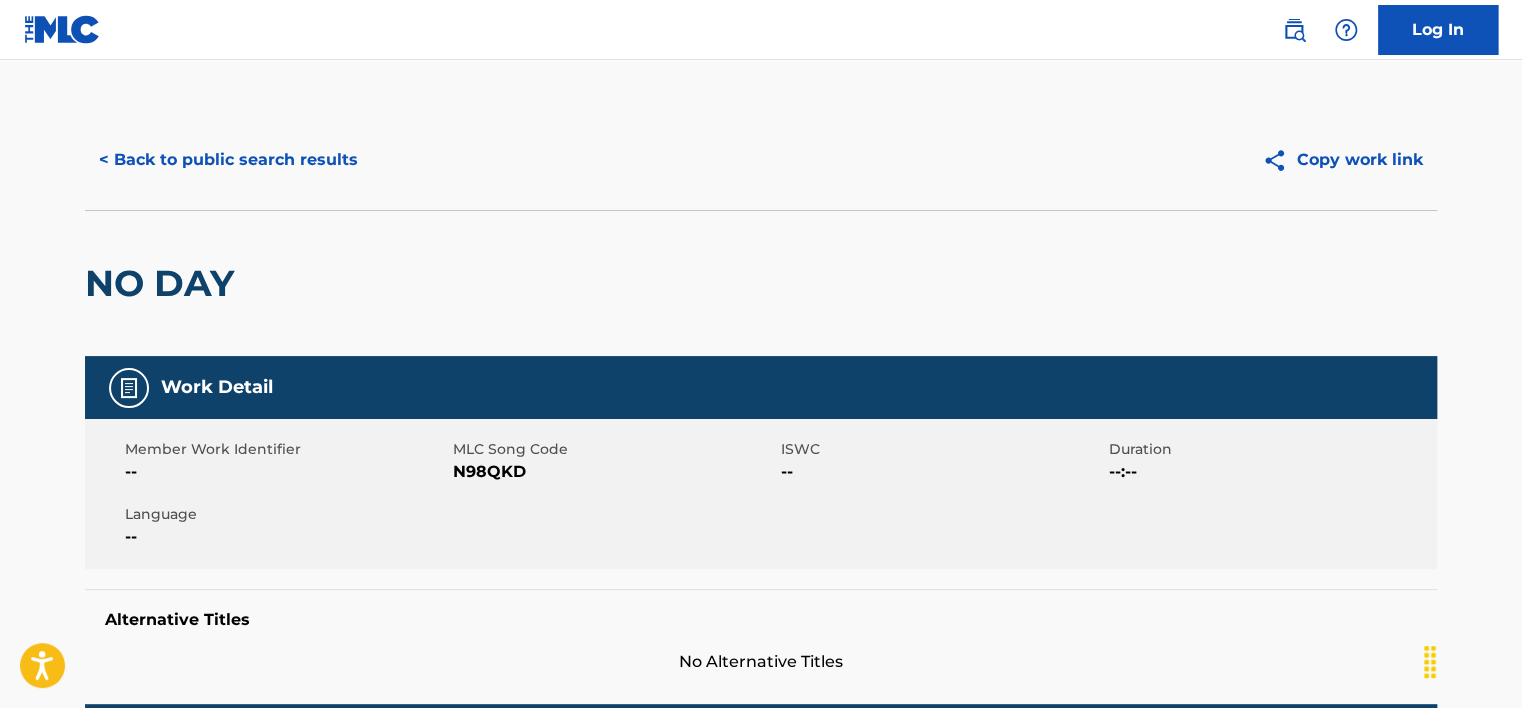 click on "< Back to public search results" at bounding box center [228, 160] 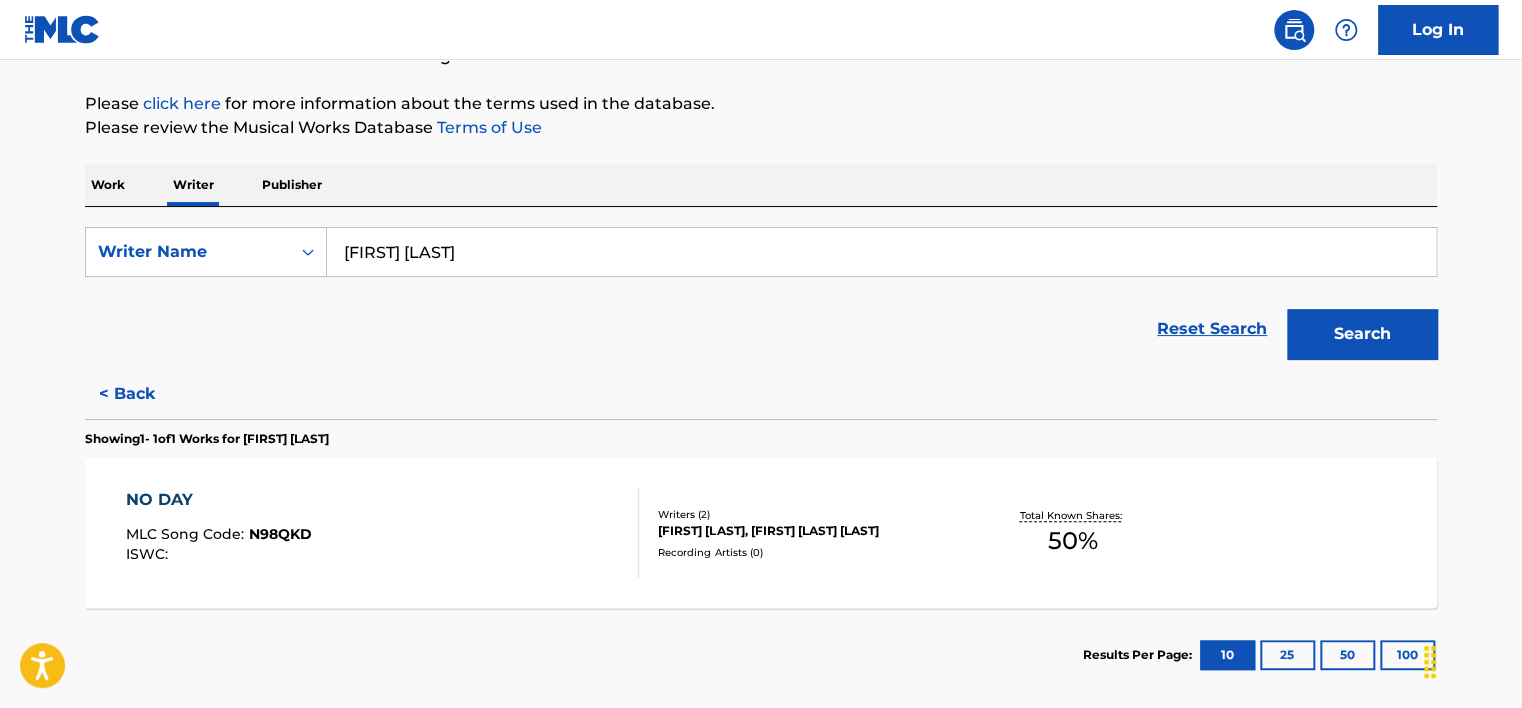 scroll, scrollTop: 217, scrollLeft: 0, axis: vertical 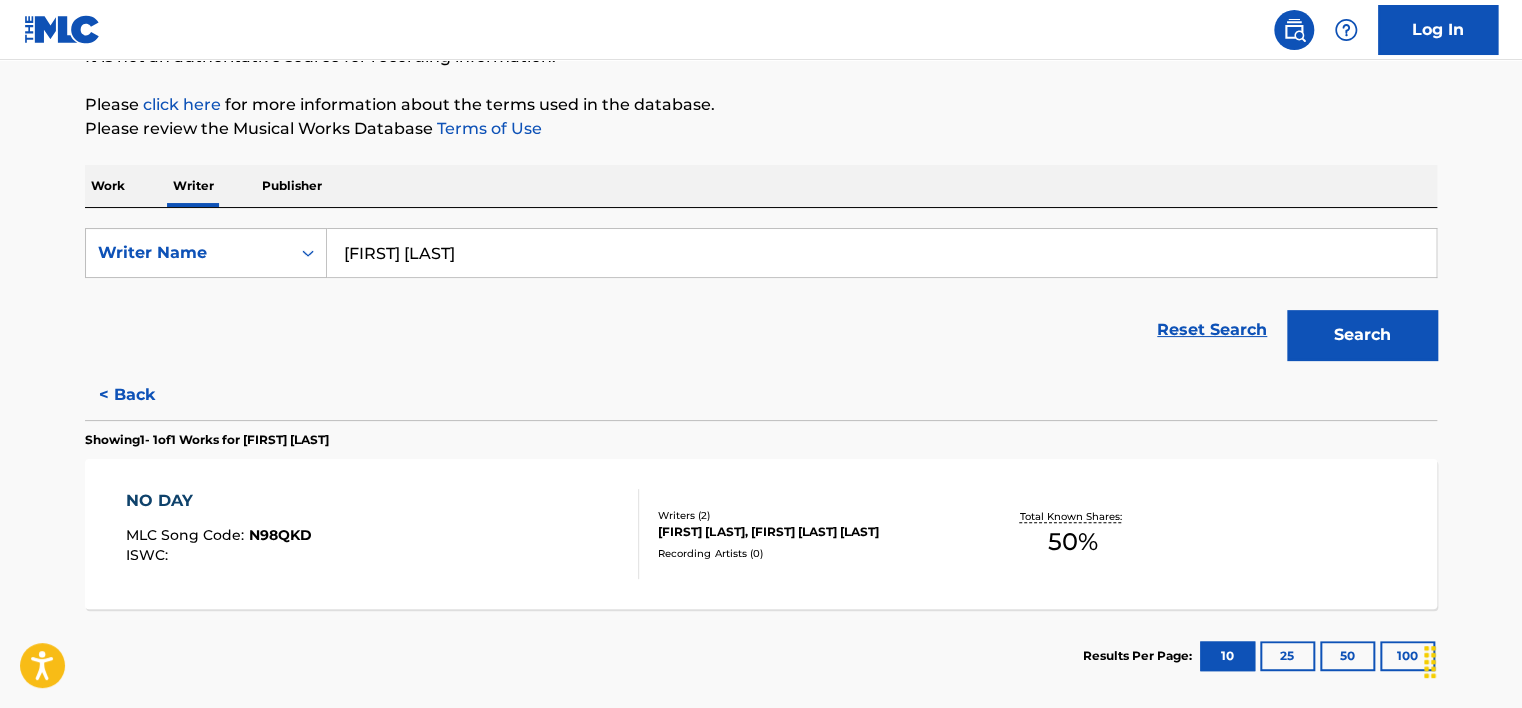 click on "< Back" at bounding box center (145, 395) 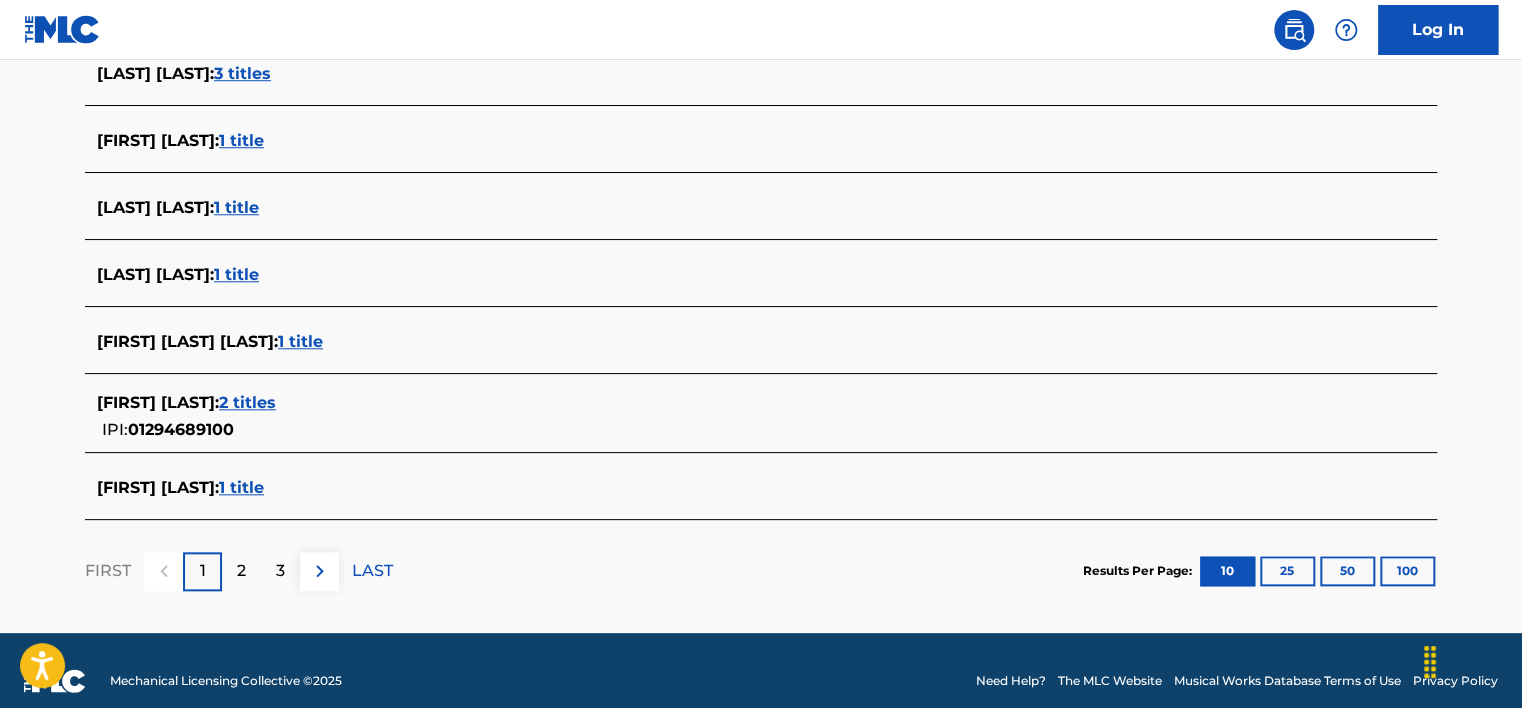 scroll, scrollTop: 800, scrollLeft: 0, axis: vertical 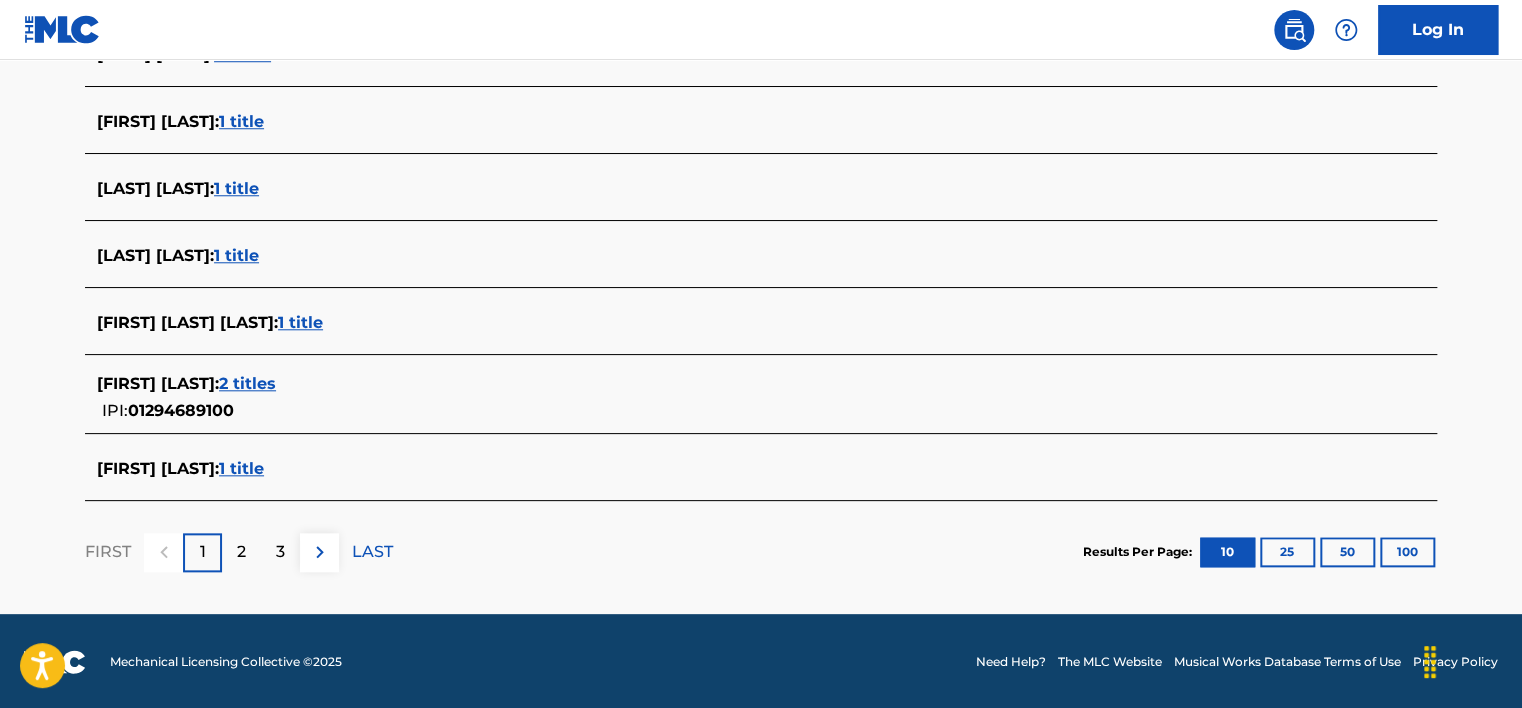 click on "1 title" at bounding box center (300, 322) 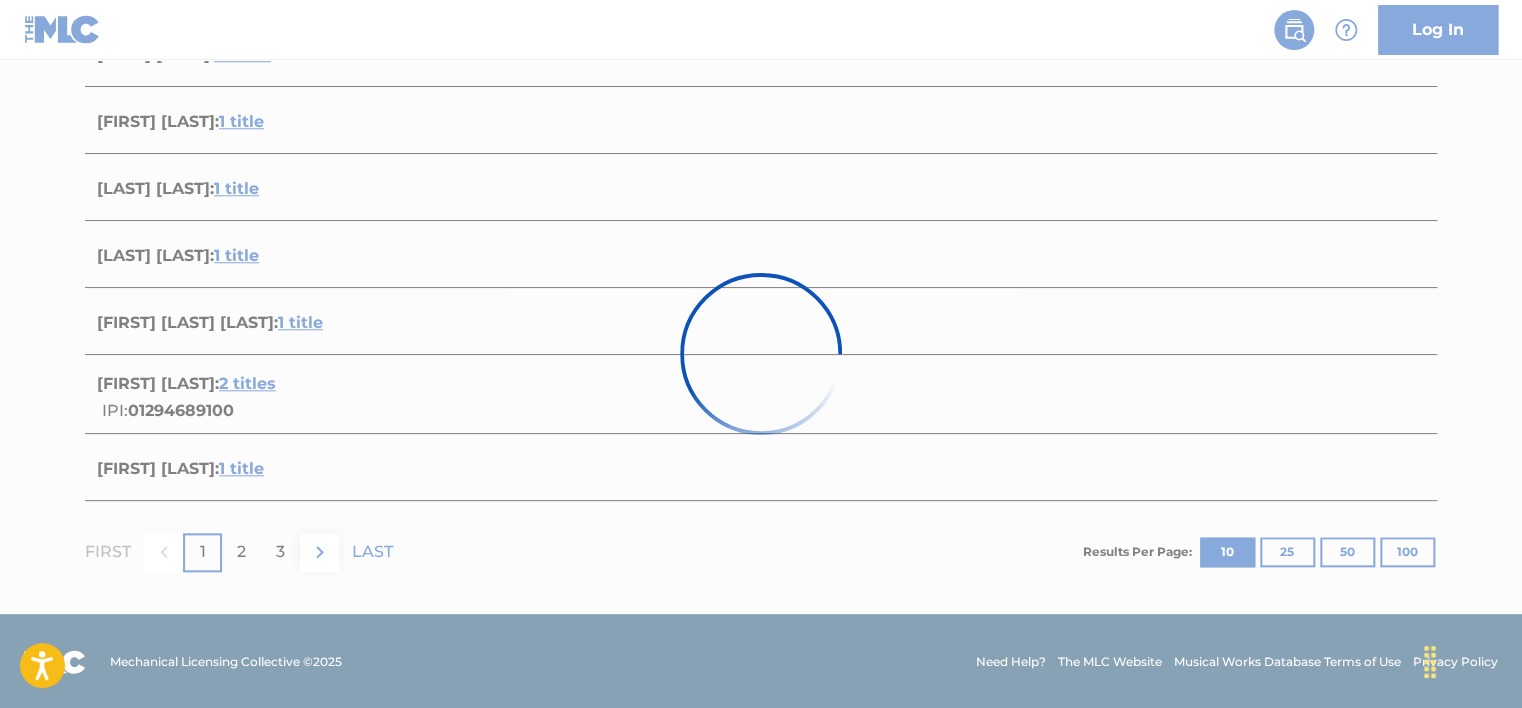 scroll, scrollTop: 317, scrollLeft: 0, axis: vertical 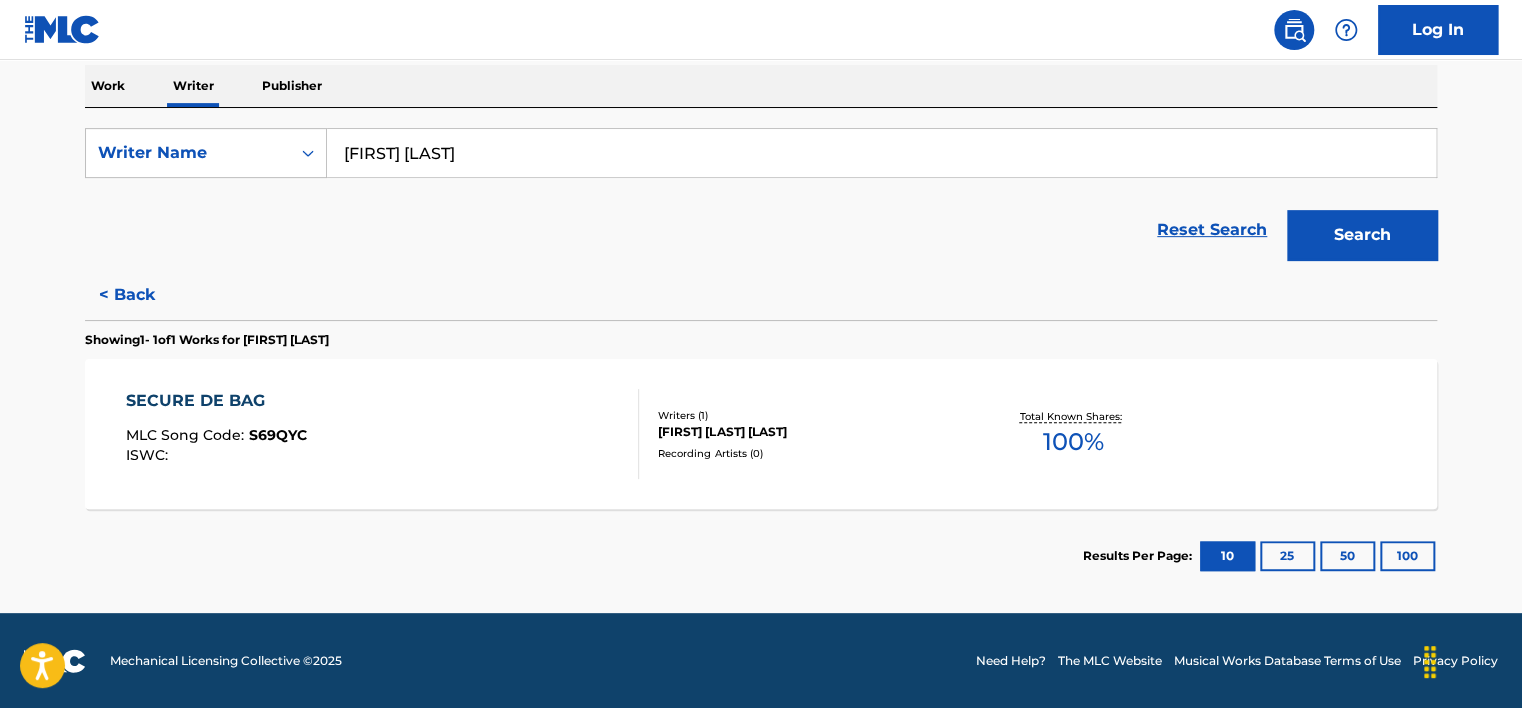 click on "SECURE DE BAG MLC Song Code : S69QYC ISWC :" at bounding box center [383, 434] 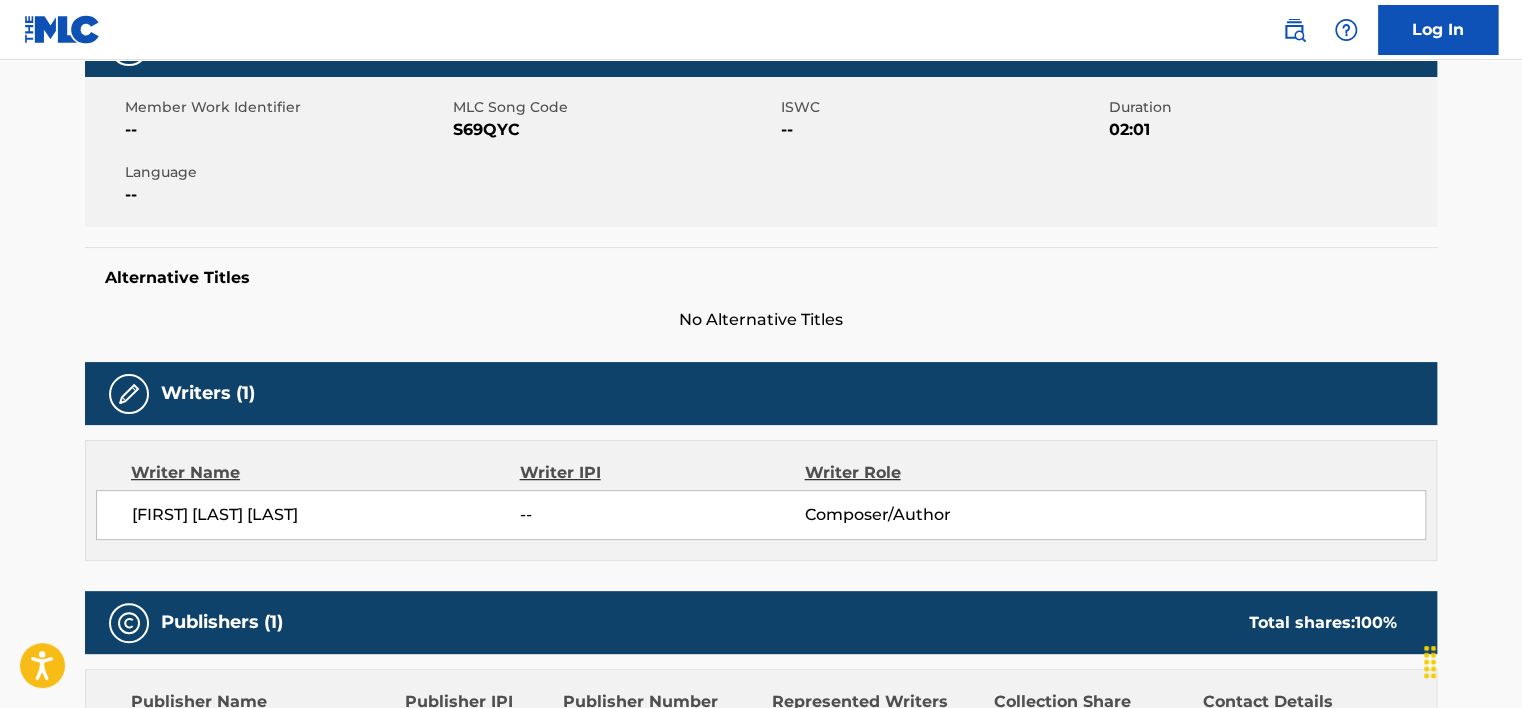 scroll, scrollTop: 0, scrollLeft: 0, axis: both 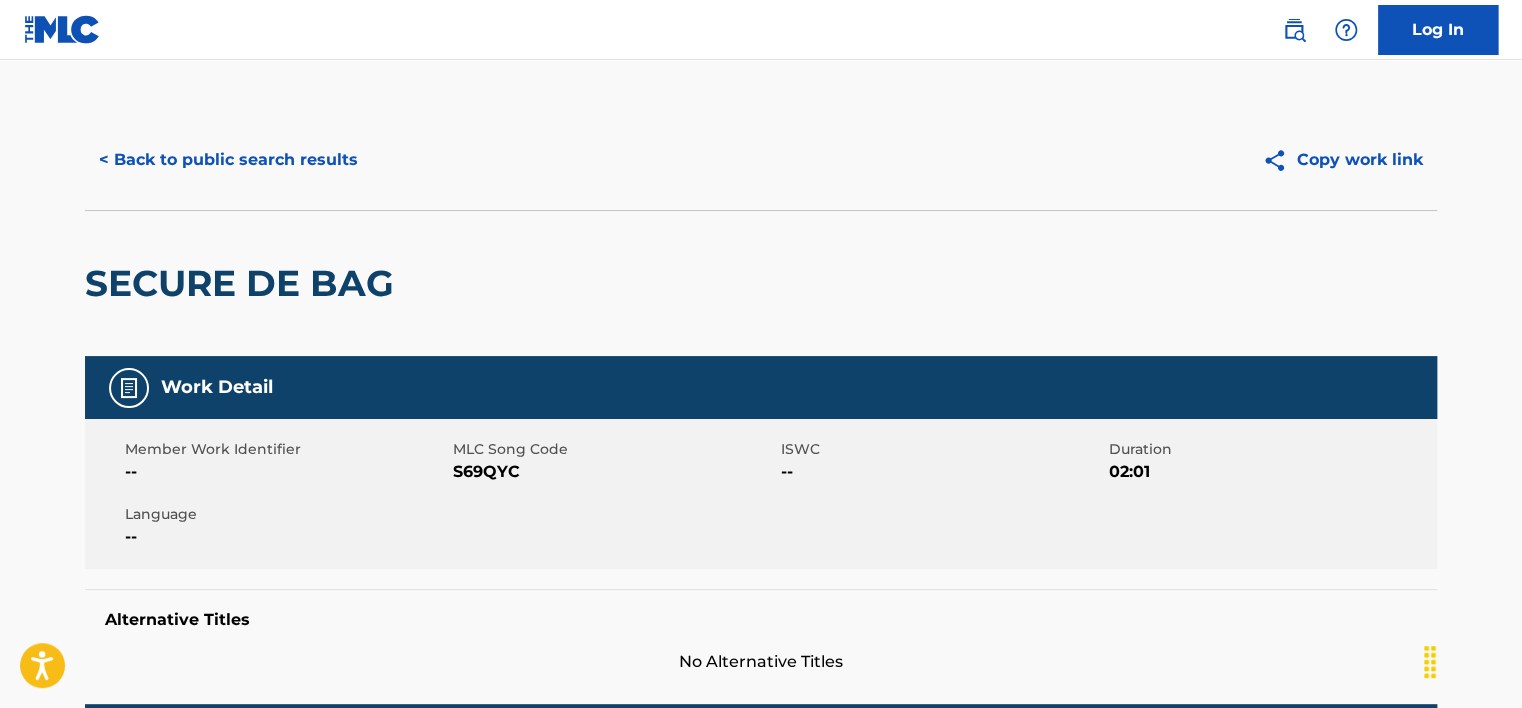 click on "< Back to public search results" at bounding box center (228, 160) 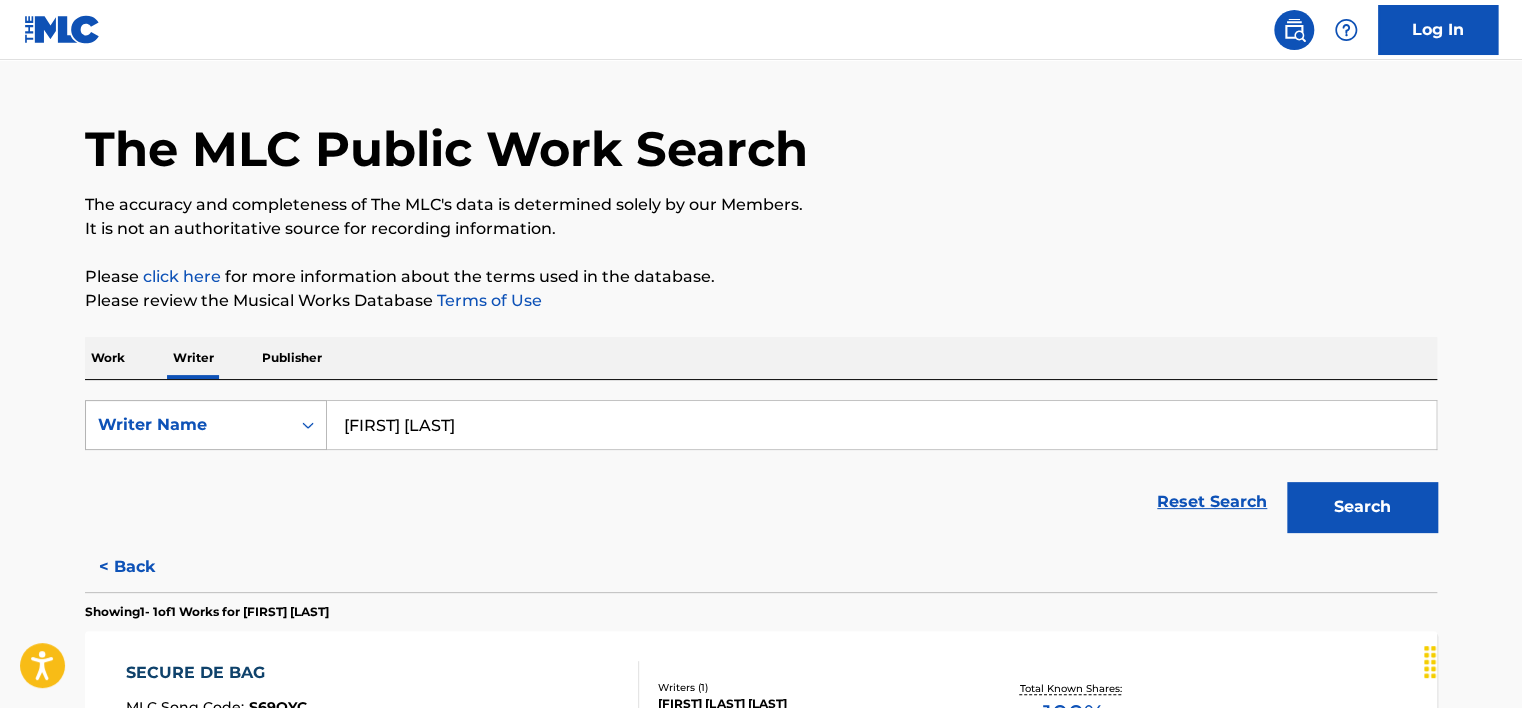 click on "Writer Name" at bounding box center (188, 425) 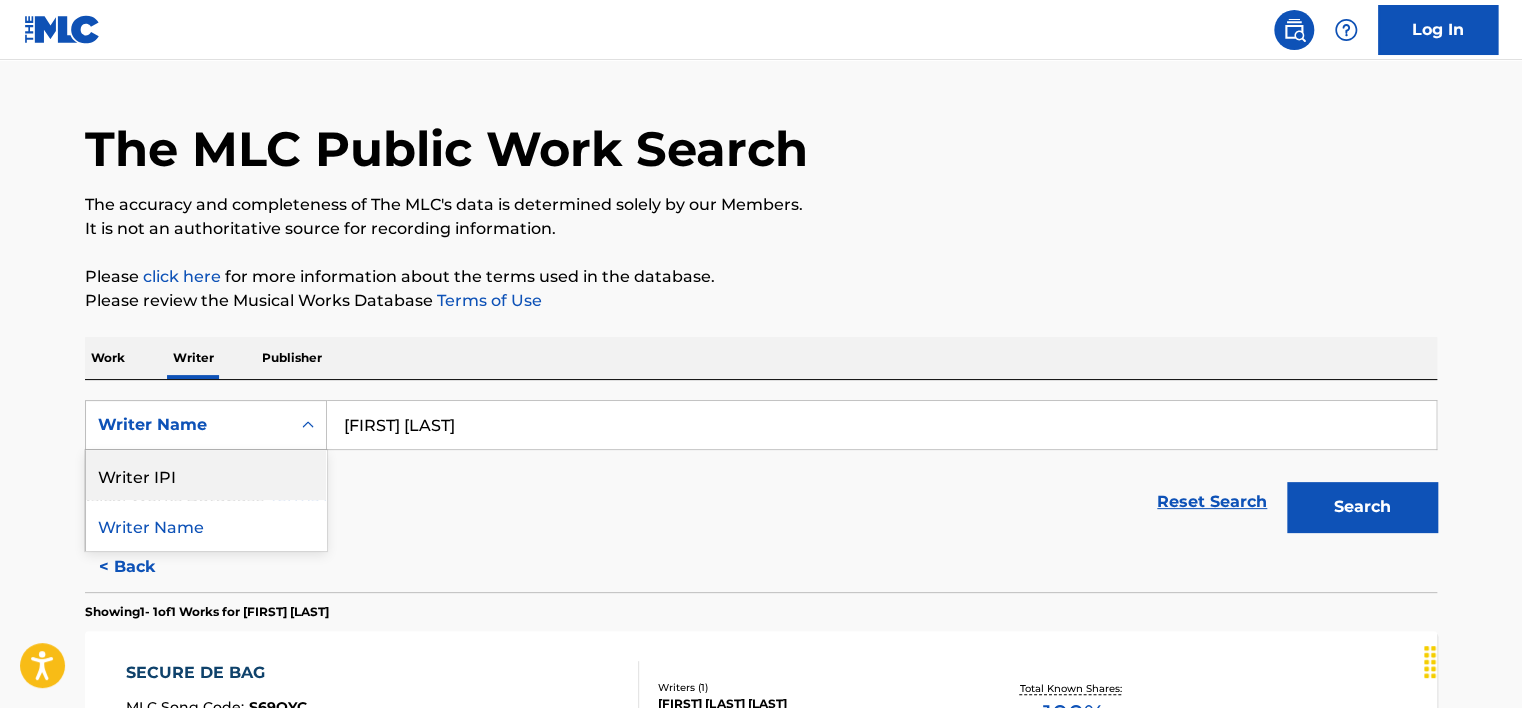 click on "Writer IPI" at bounding box center [206, 475] 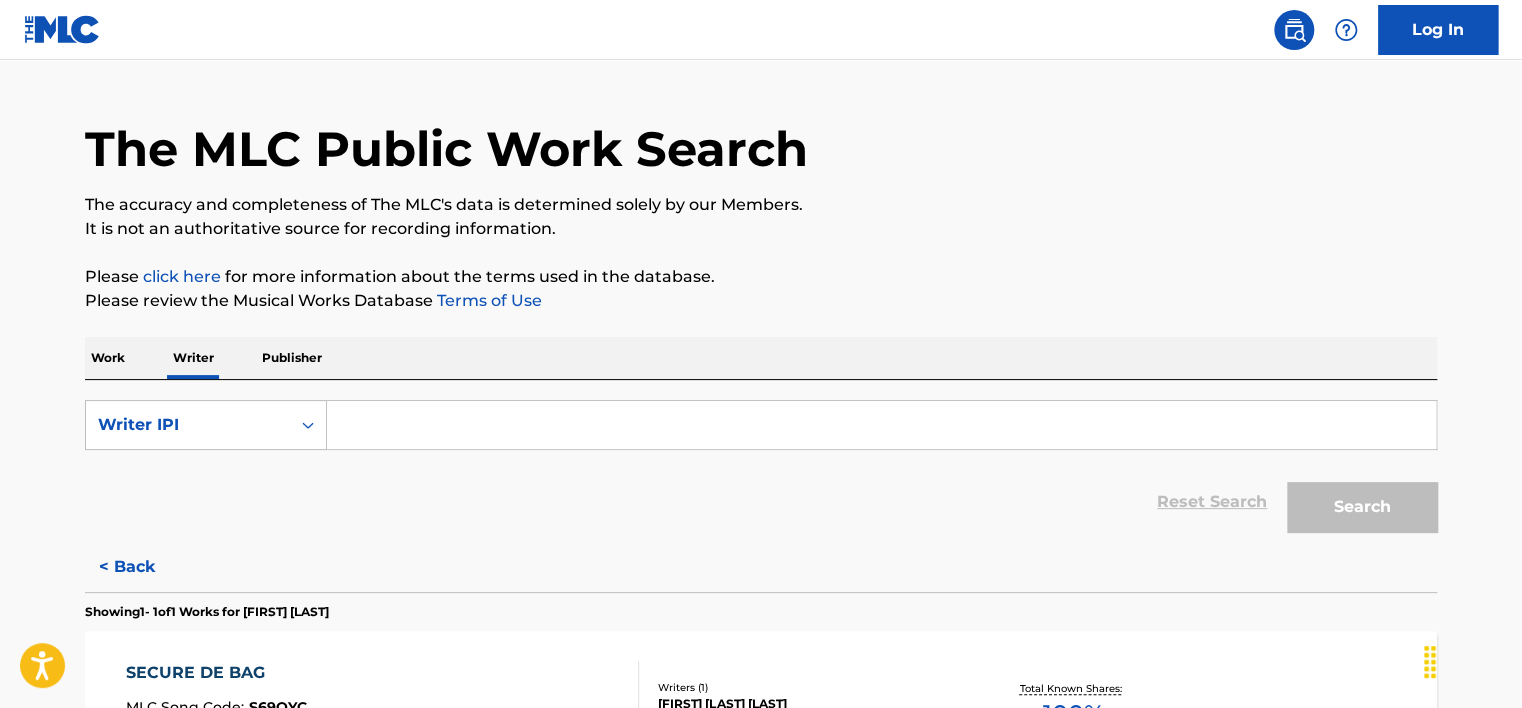 click on "Work" at bounding box center [108, 358] 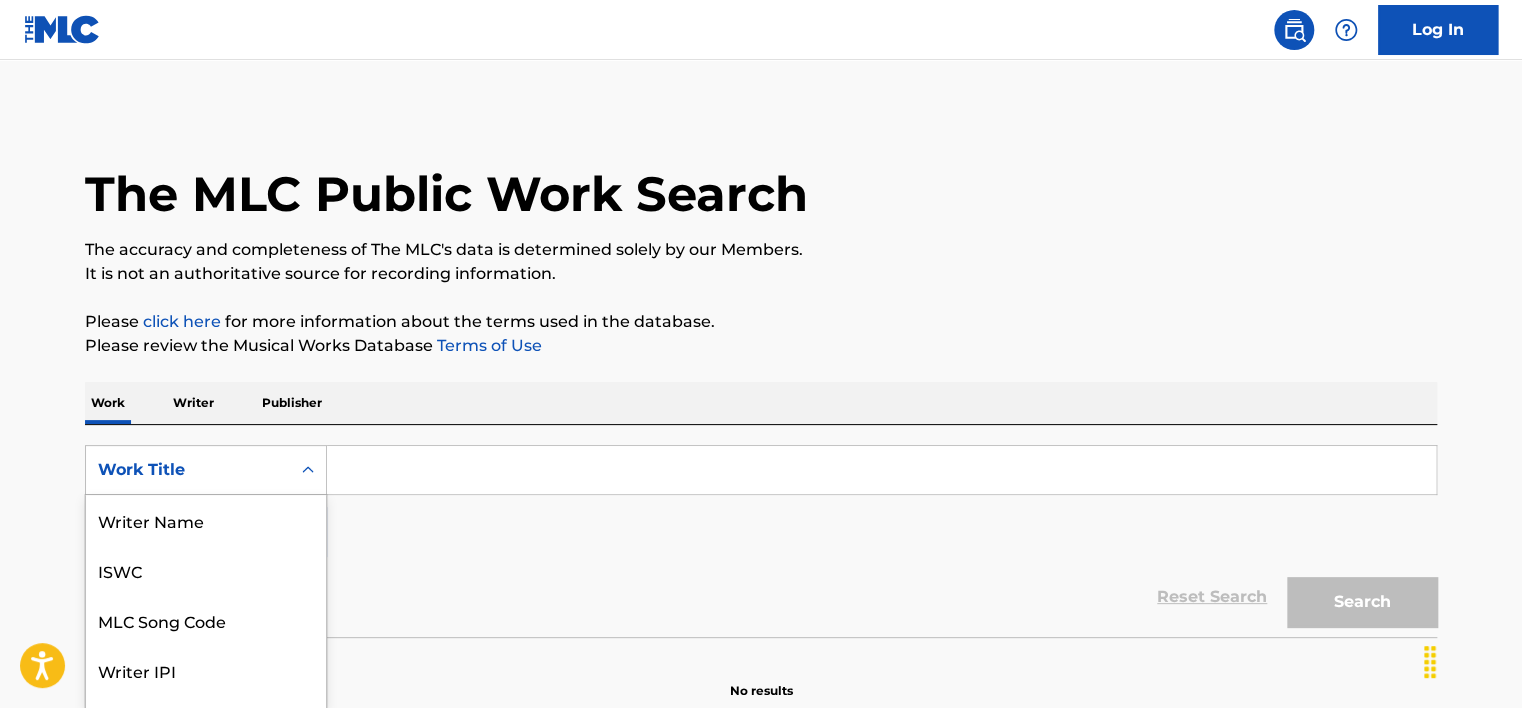 scroll, scrollTop: 88, scrollLeft: 0, axis: vertical 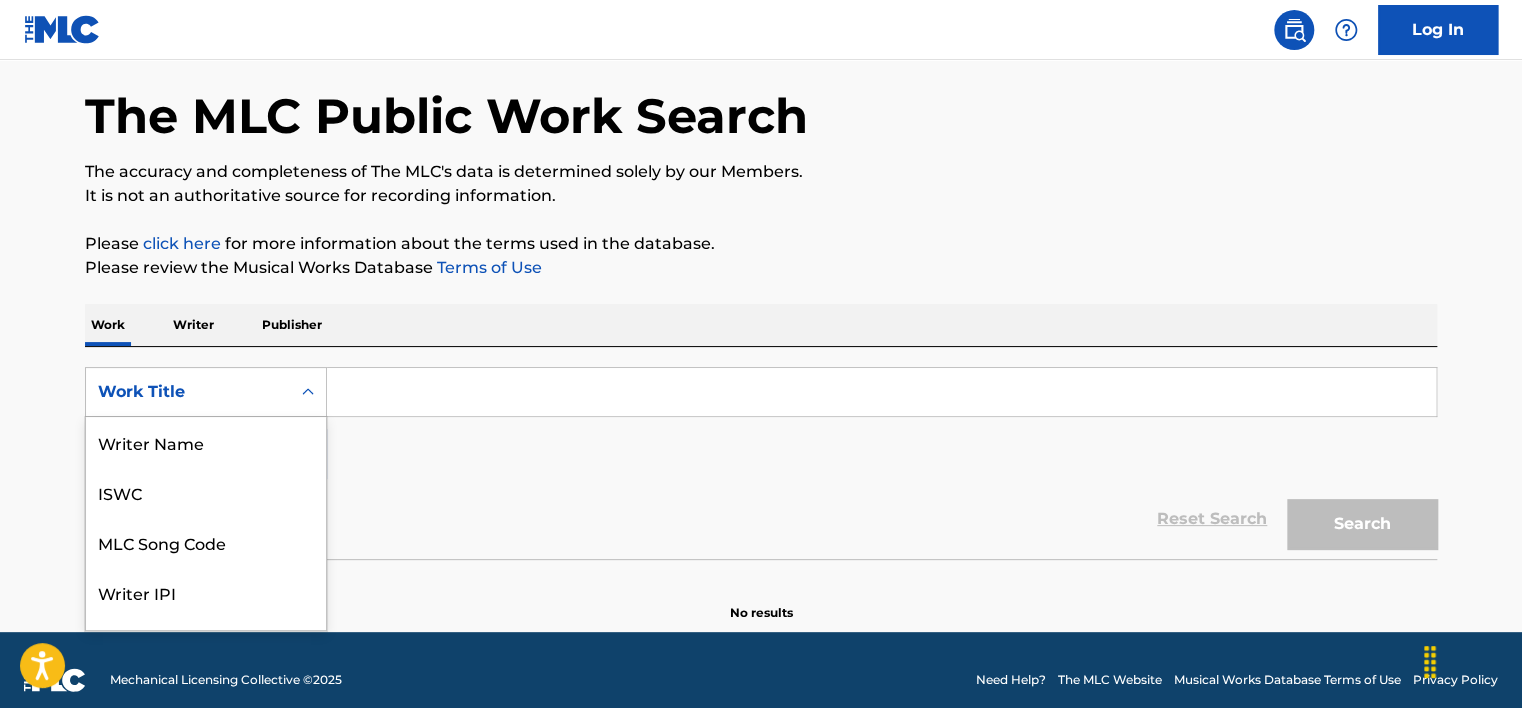 click on "8 results available. Use Up and Down to choose options, press Enter to select the currently focused option, press Escape to exit the menu, press Tab to select the option and exit the menu. Work Title Writer Name ISWC MLC Song Code Writer IPI Publisher Name Publisher IPI MLC Publisher Number Work Title" at bounding box center (206, 392) 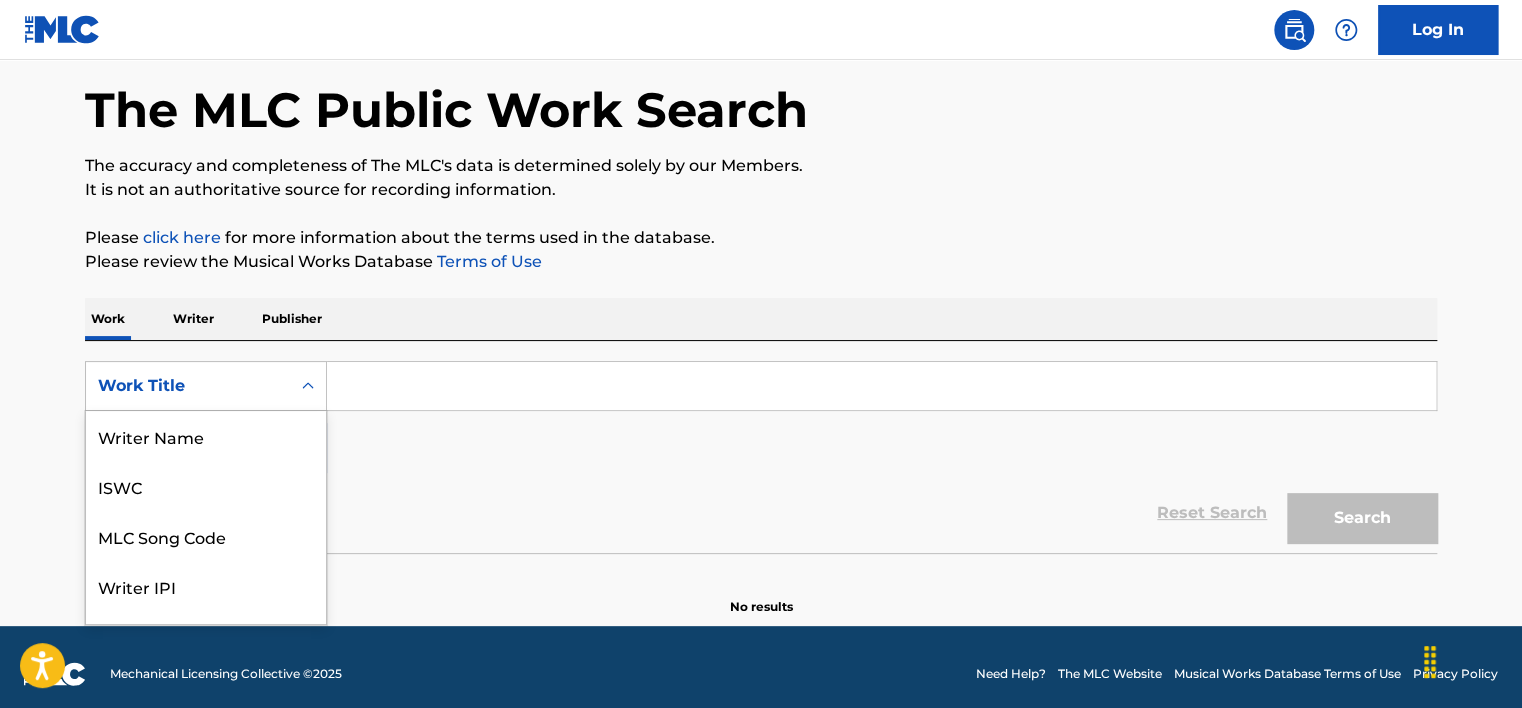 scroll, scrollTop: 100, scrollLeft: 0, axis: vertical 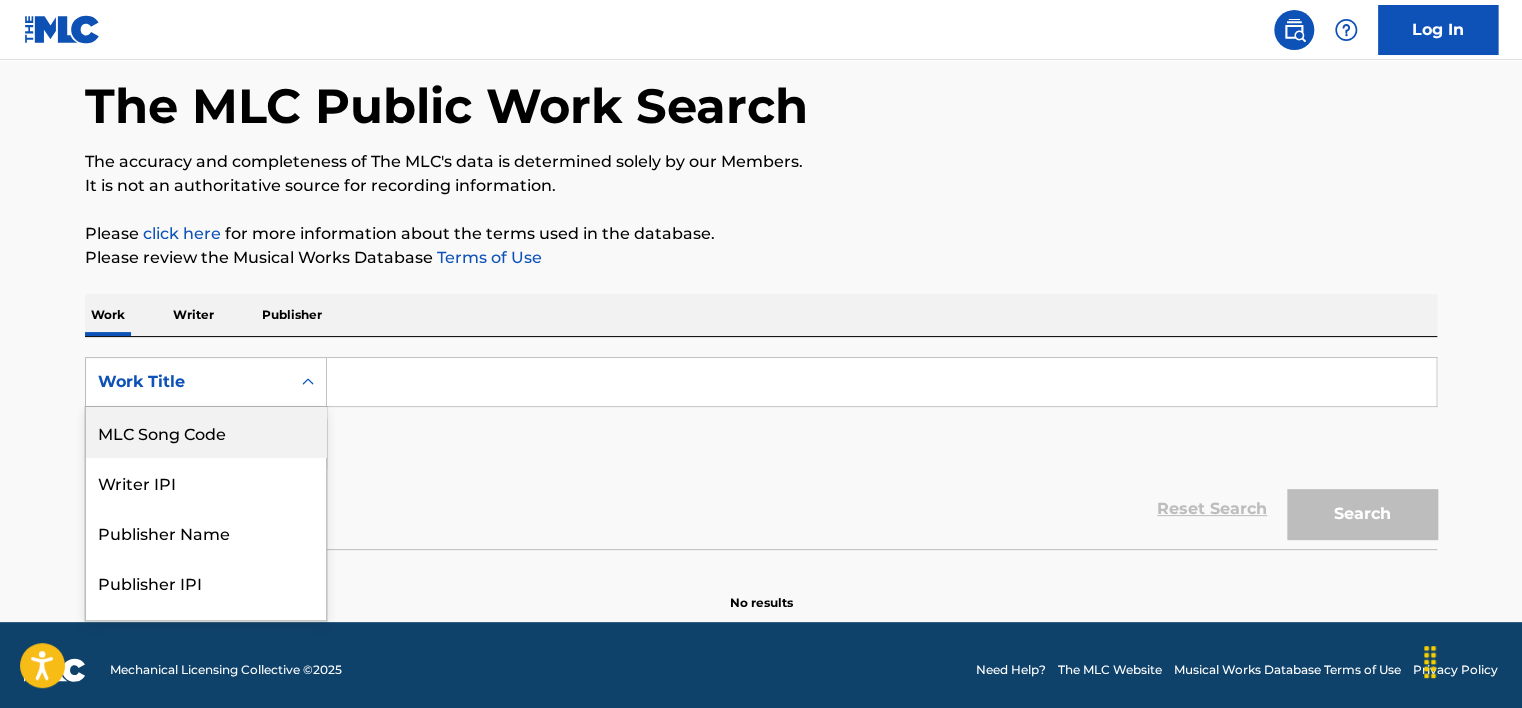 click on "MLC Song Code" at bounding box center [206, 432] 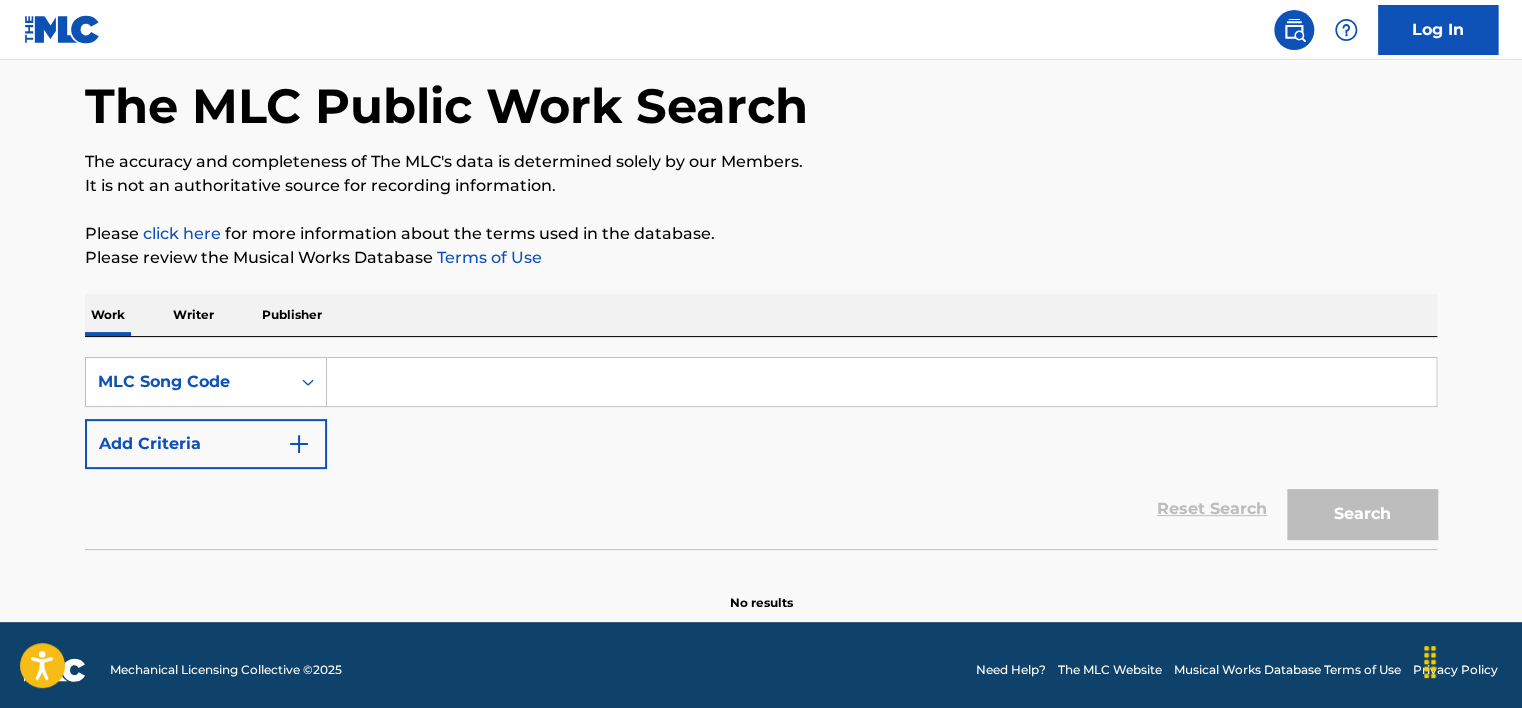 click at bounding box center [881, 382] 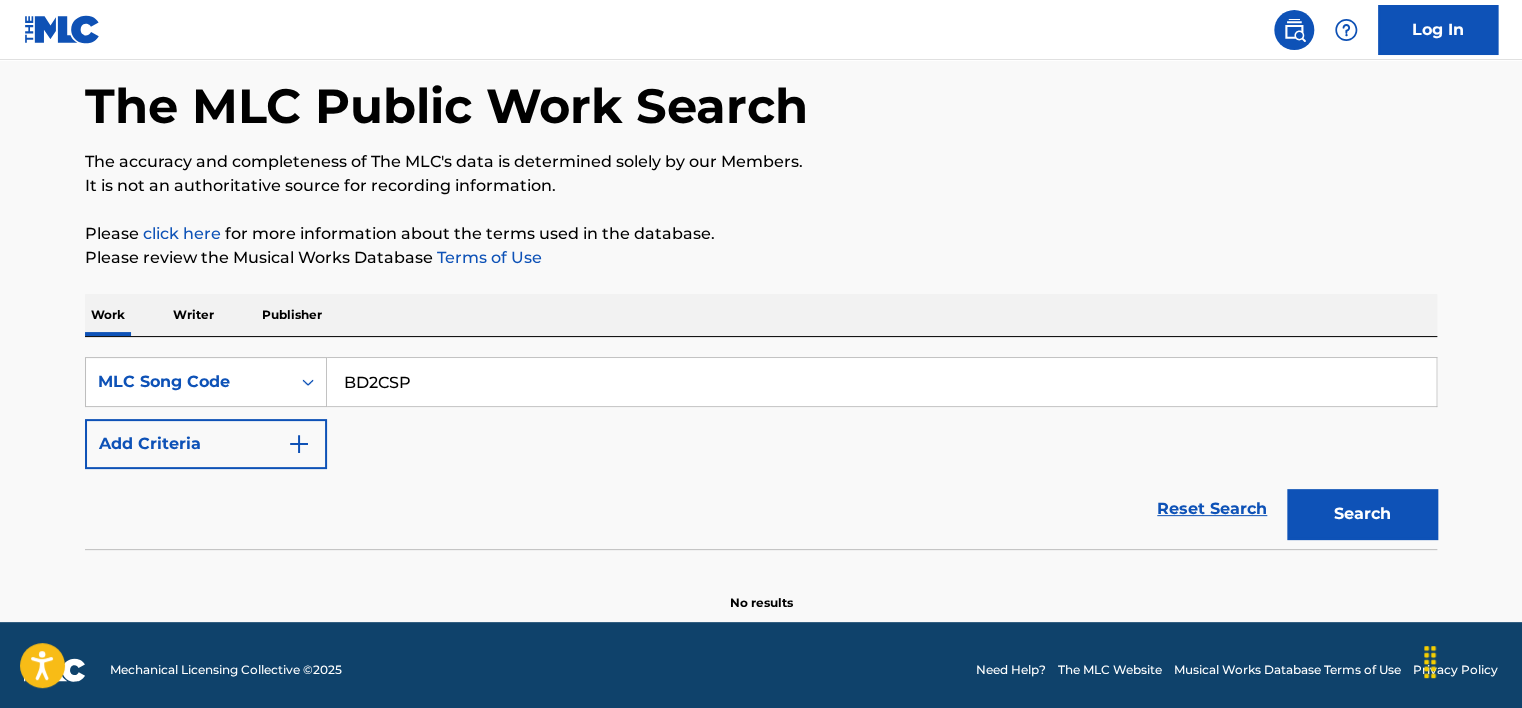 click on "Search" at bounding box center (1362, 514) 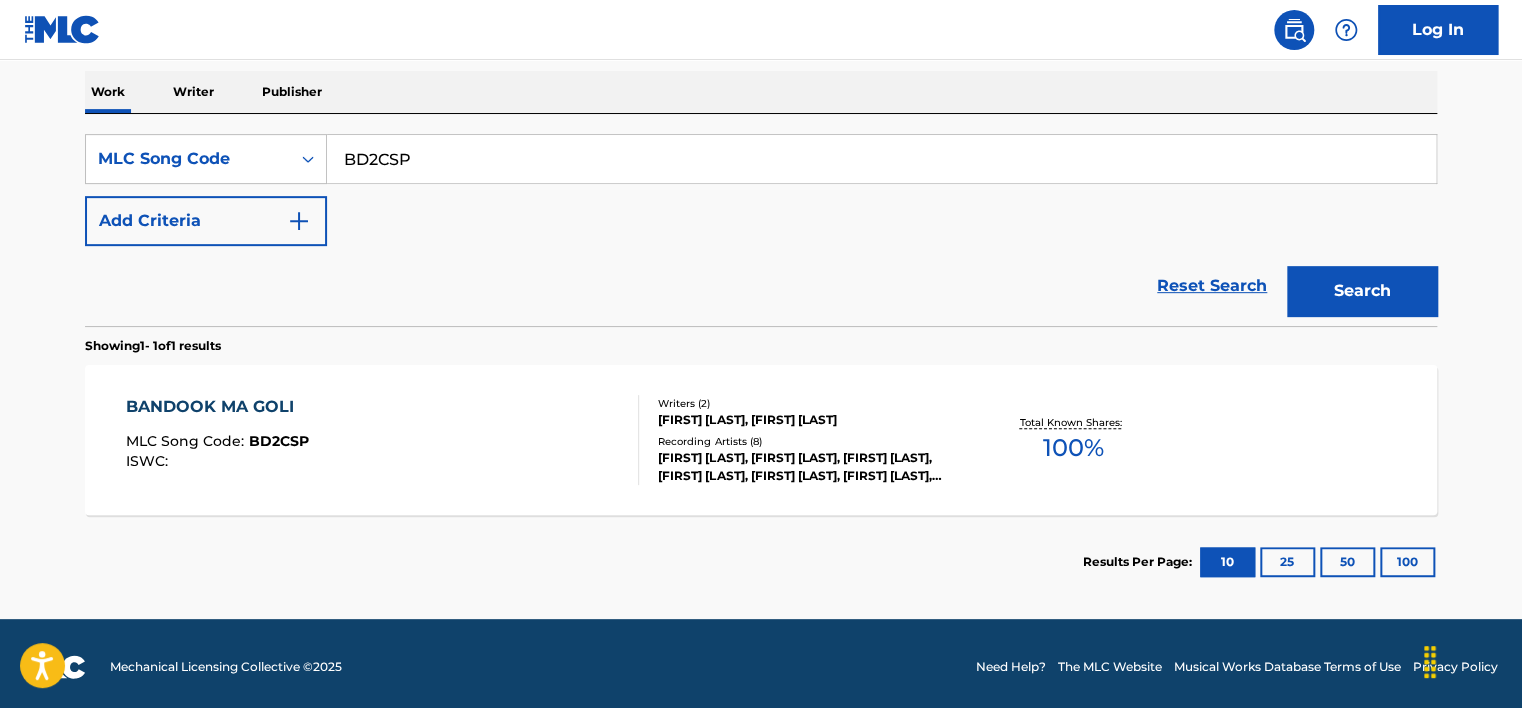 scroll, scrollTop: 317, scrollLeft: 0, axis: vertical 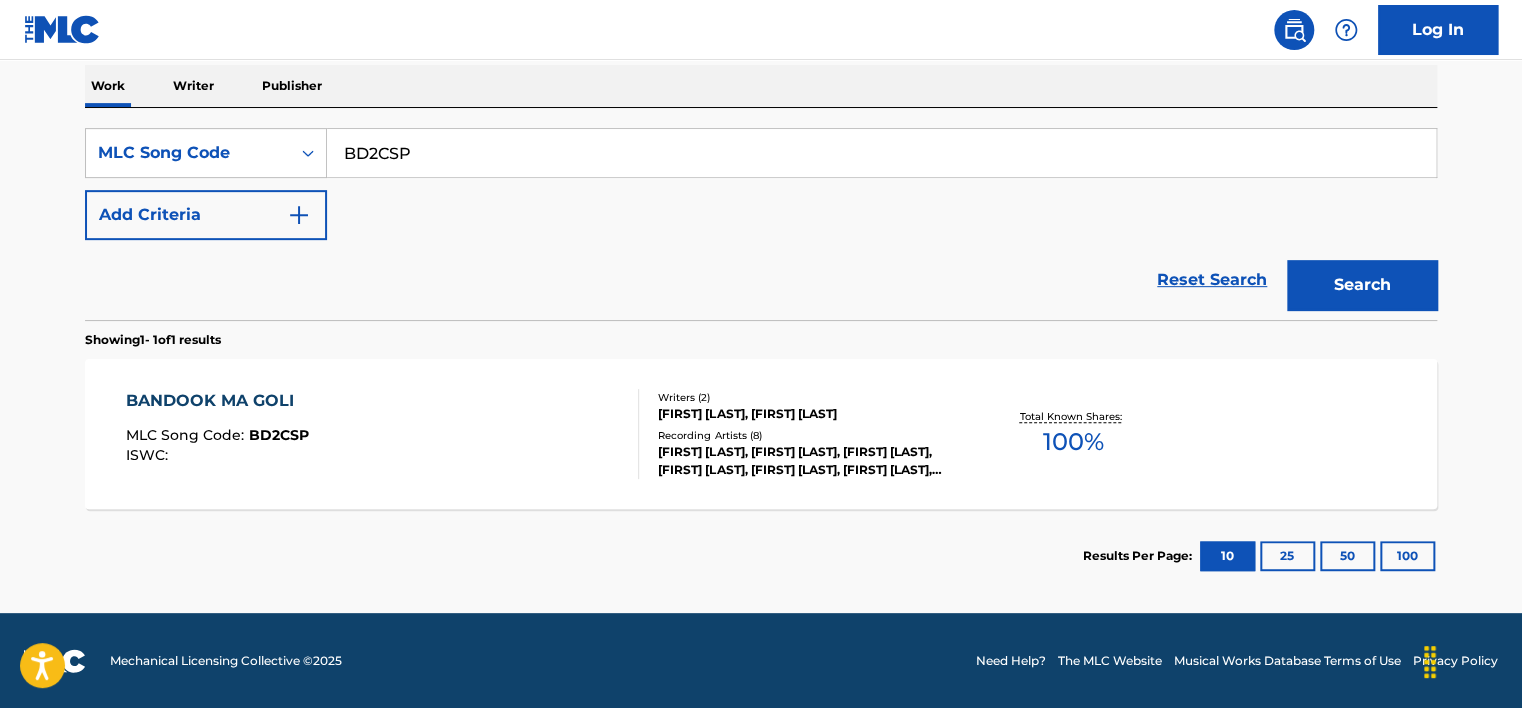 click on "BD2CSP" at bounding box center (881, 153) 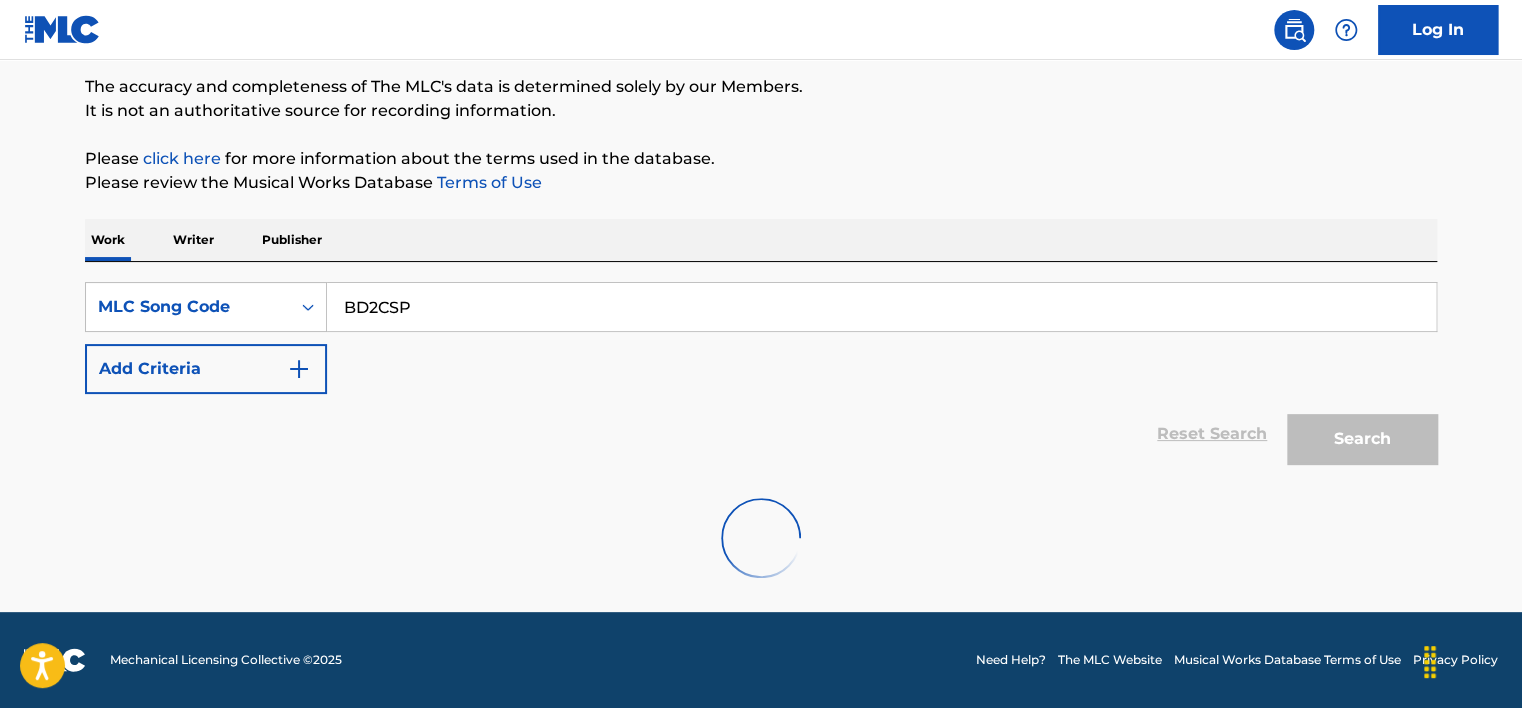 scroll, scrollTop: 317, scrollLeft: 0, axis: vertical 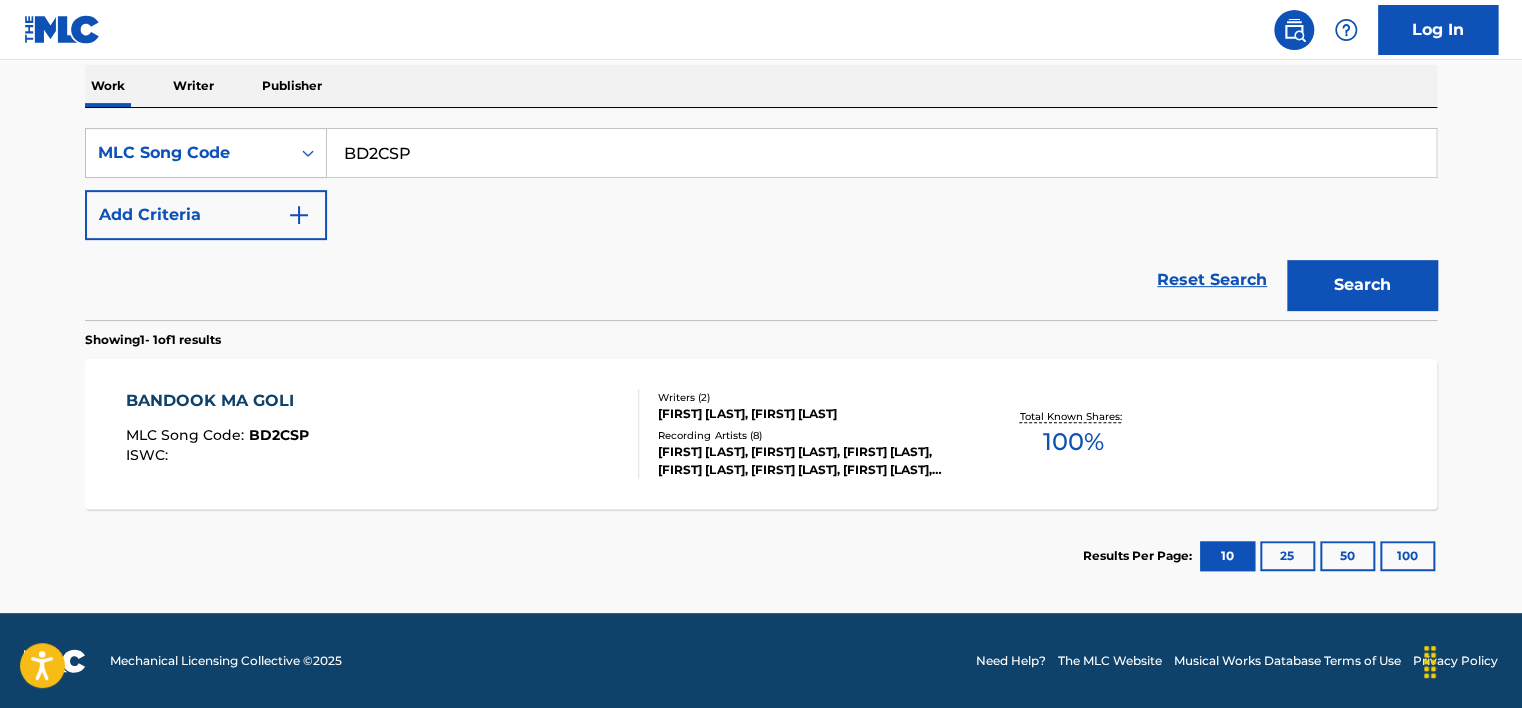 click on "BD2CSP" at bounding box center [881, 153] 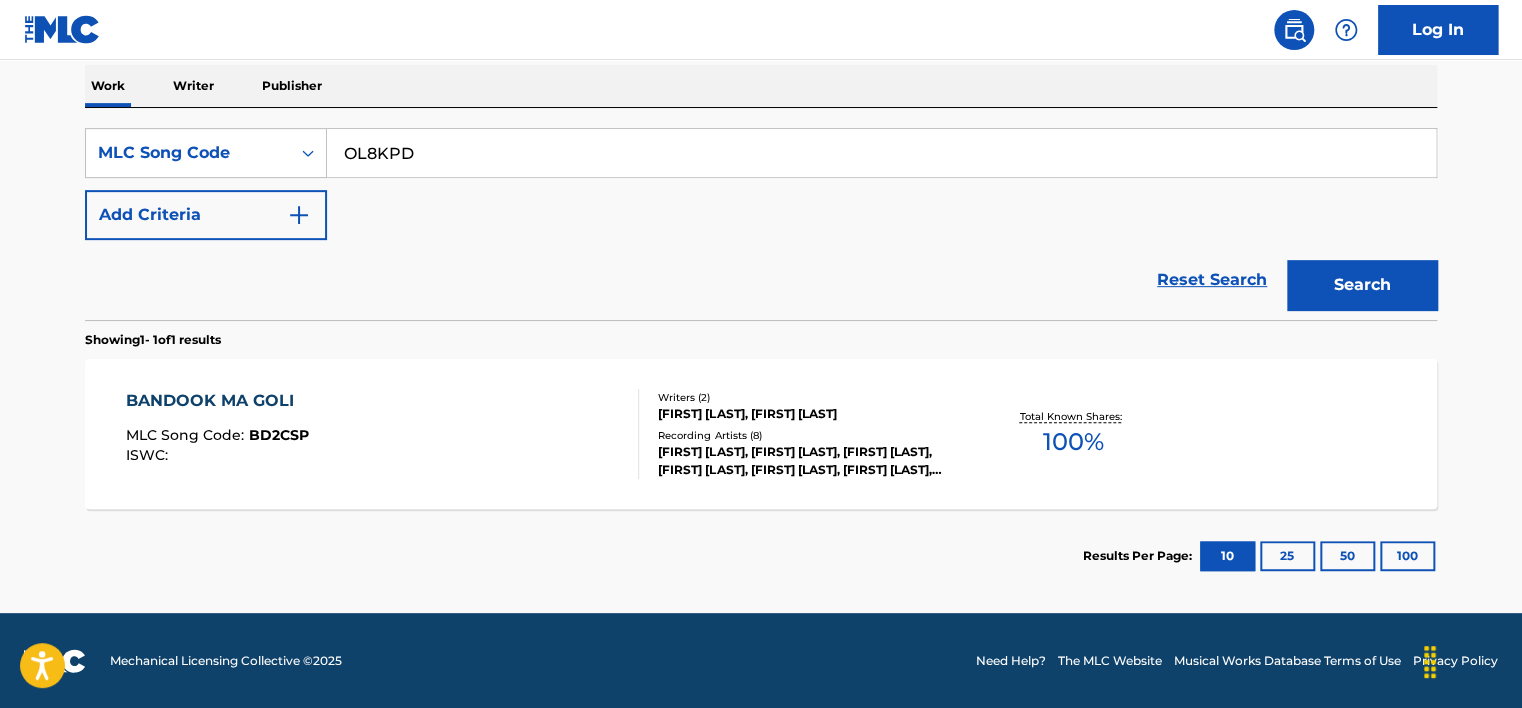 type on "OL8KPD" 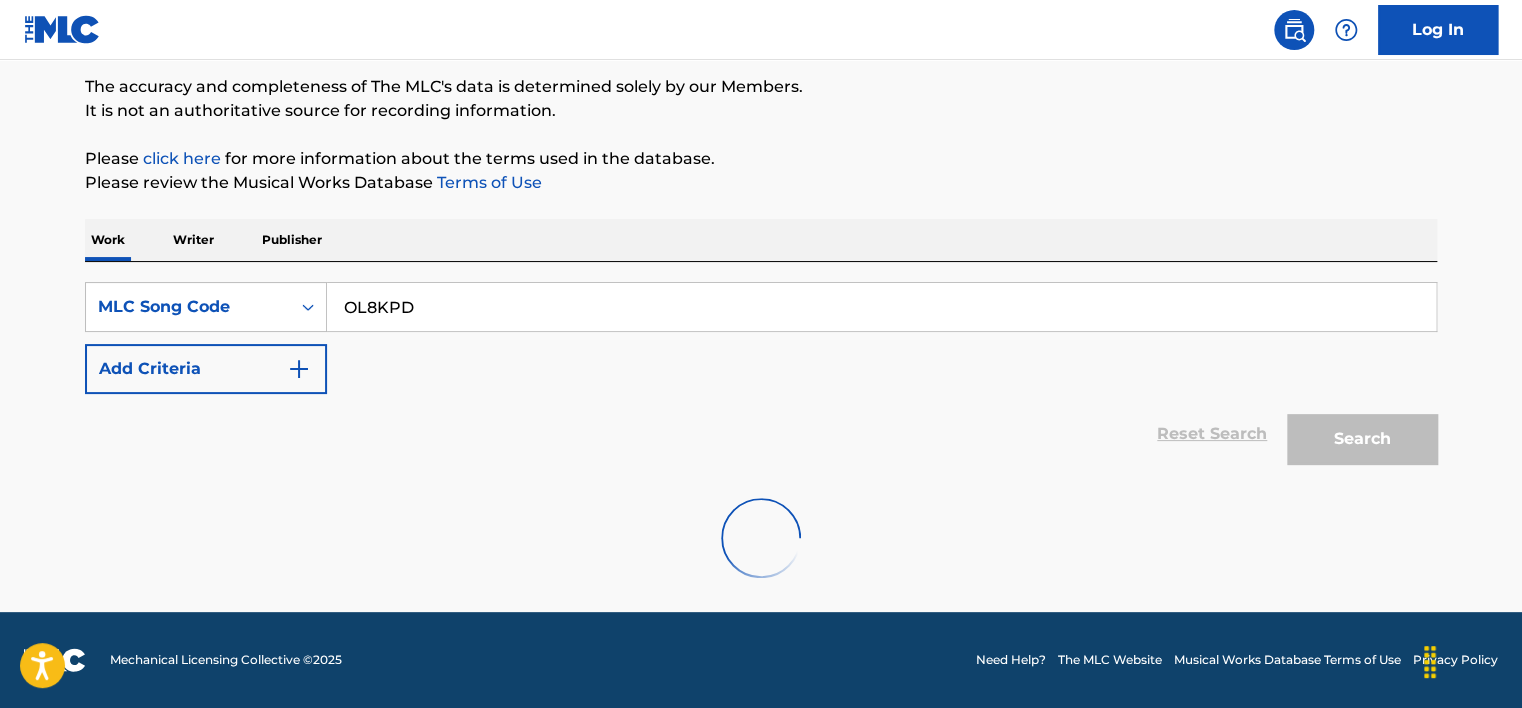 scroll, scrollTop: 317, scrollLeft: 0, axis: vertical 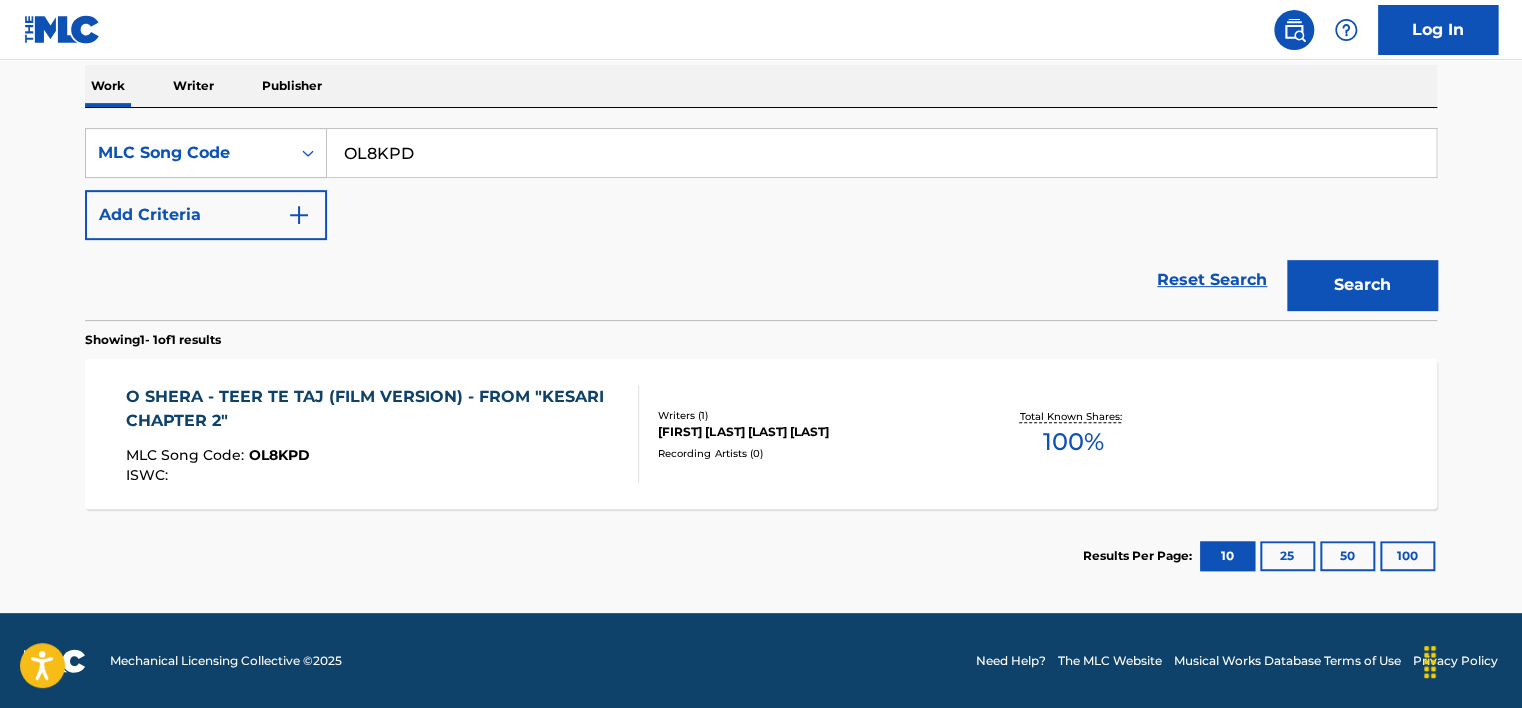 click on "O SHERA - TEER TE TAJ (FILM VERSION) - FROM "KESARI CHAPTER 2" MLC Song Code : OL8KPD ISWC : Writers ( 1 ) [FIRST] [LAST] [LAST] [LAST] Recording Artists ( 0 ) Total Known Shares: 100 %" at bounding box center (761, 434) 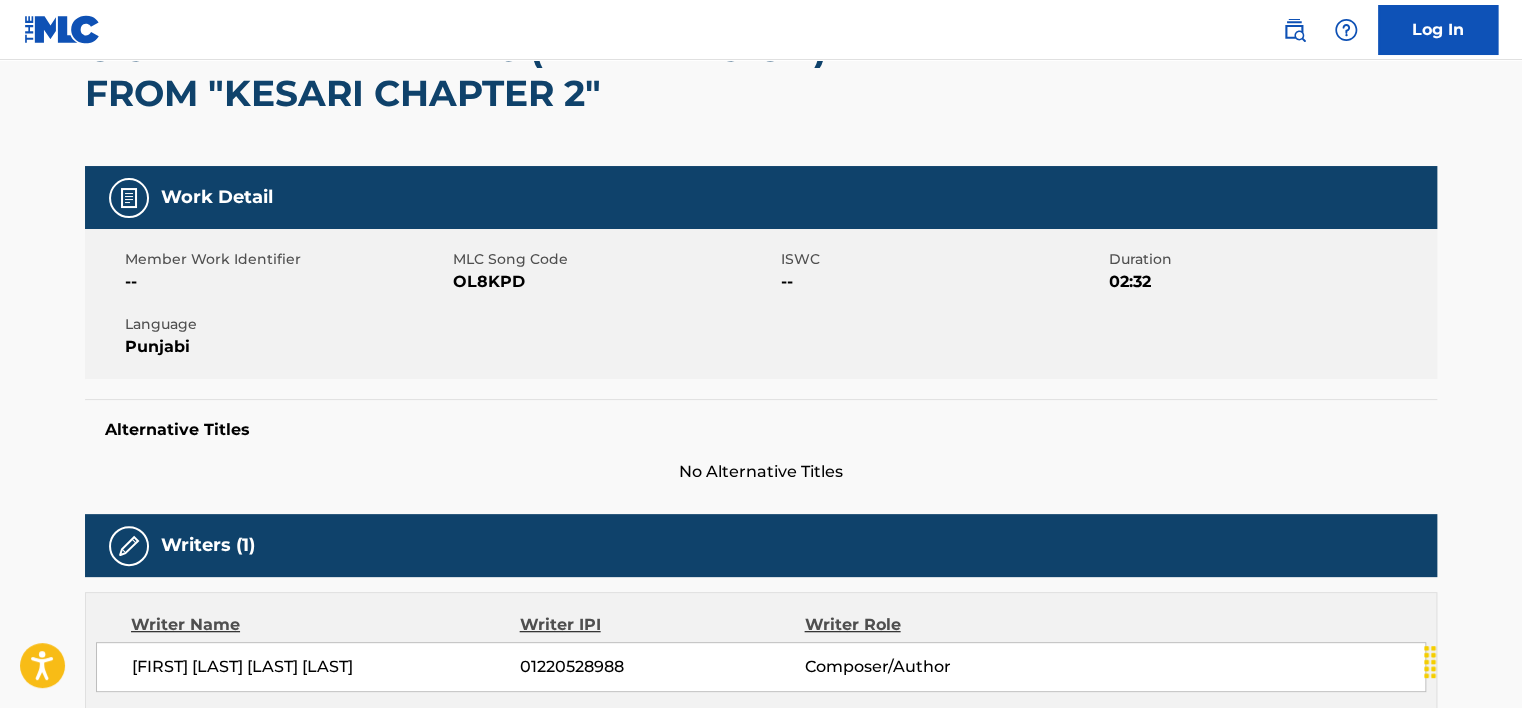 scroll, scrollTop: 0, scrollLeft: 0, axis: both 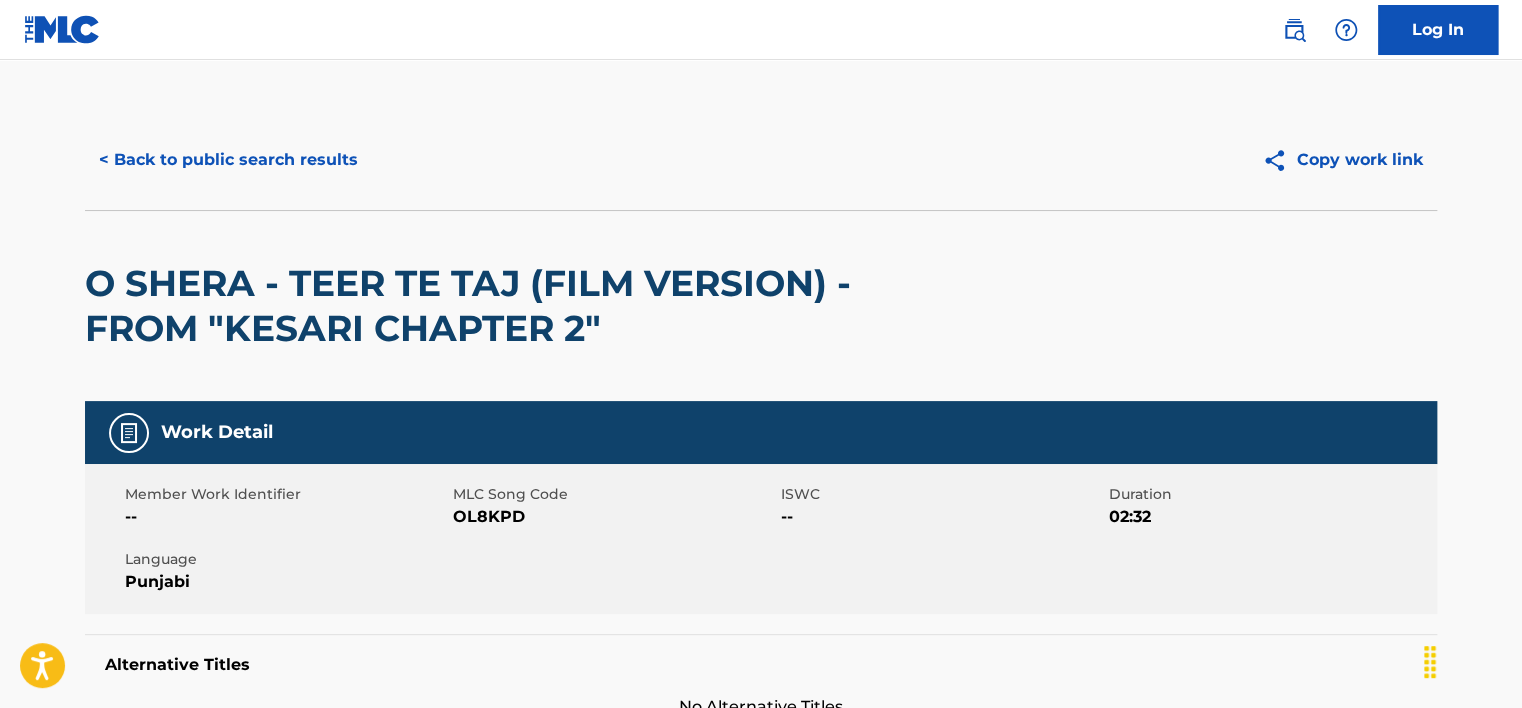 click on "< Back to public search results" at bounding box center [228, 160] 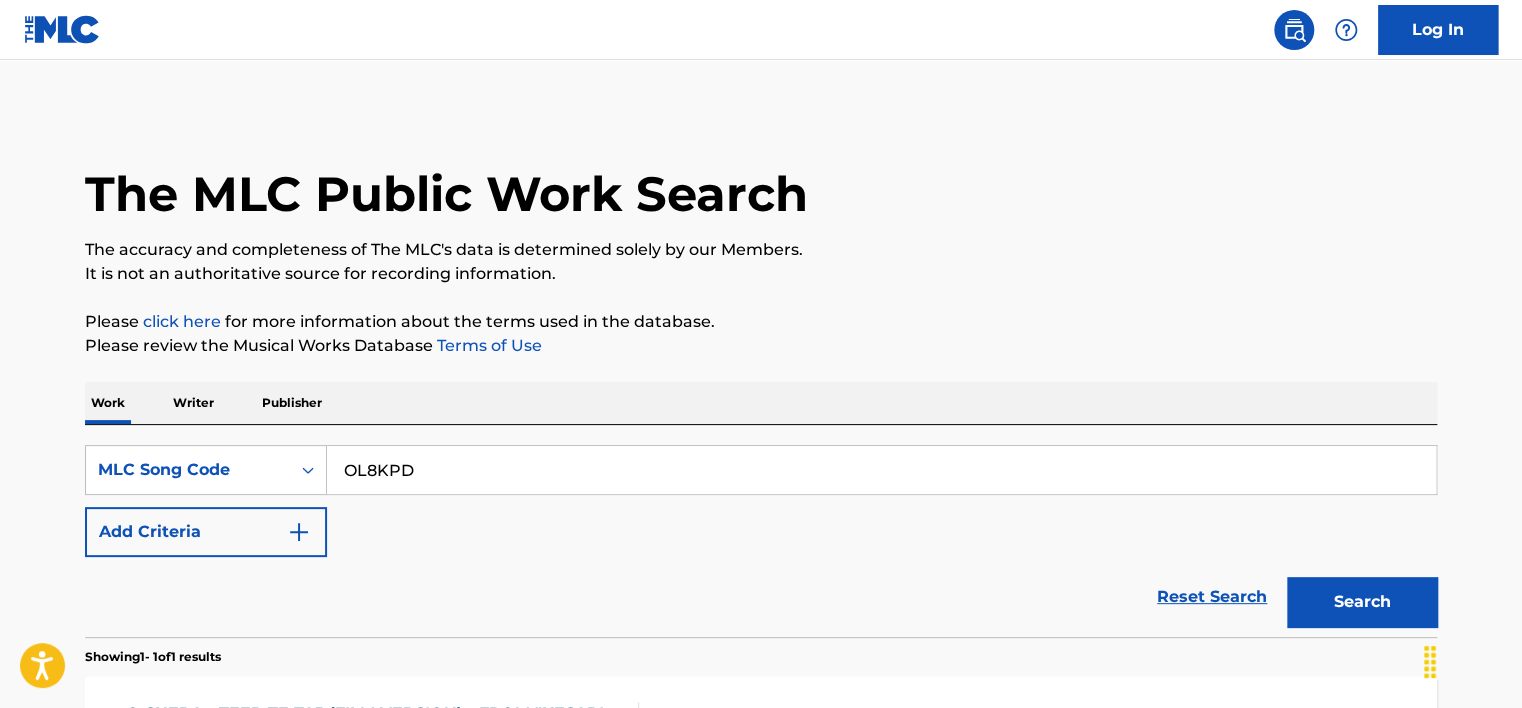 scroll, scrollTop: 265, scrollLeft: 0, axis: vertical 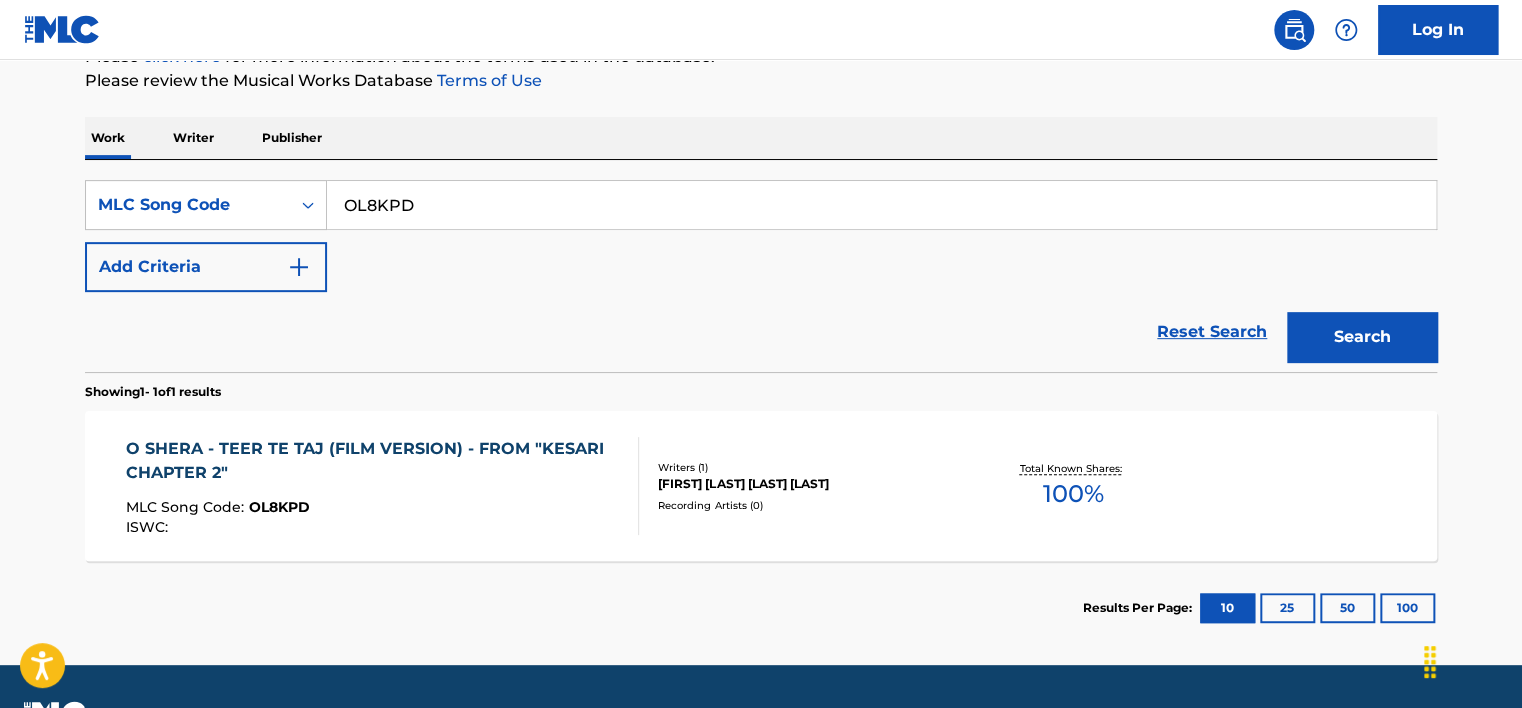 click on "OL8KPD" at bounding box center (881, 205) 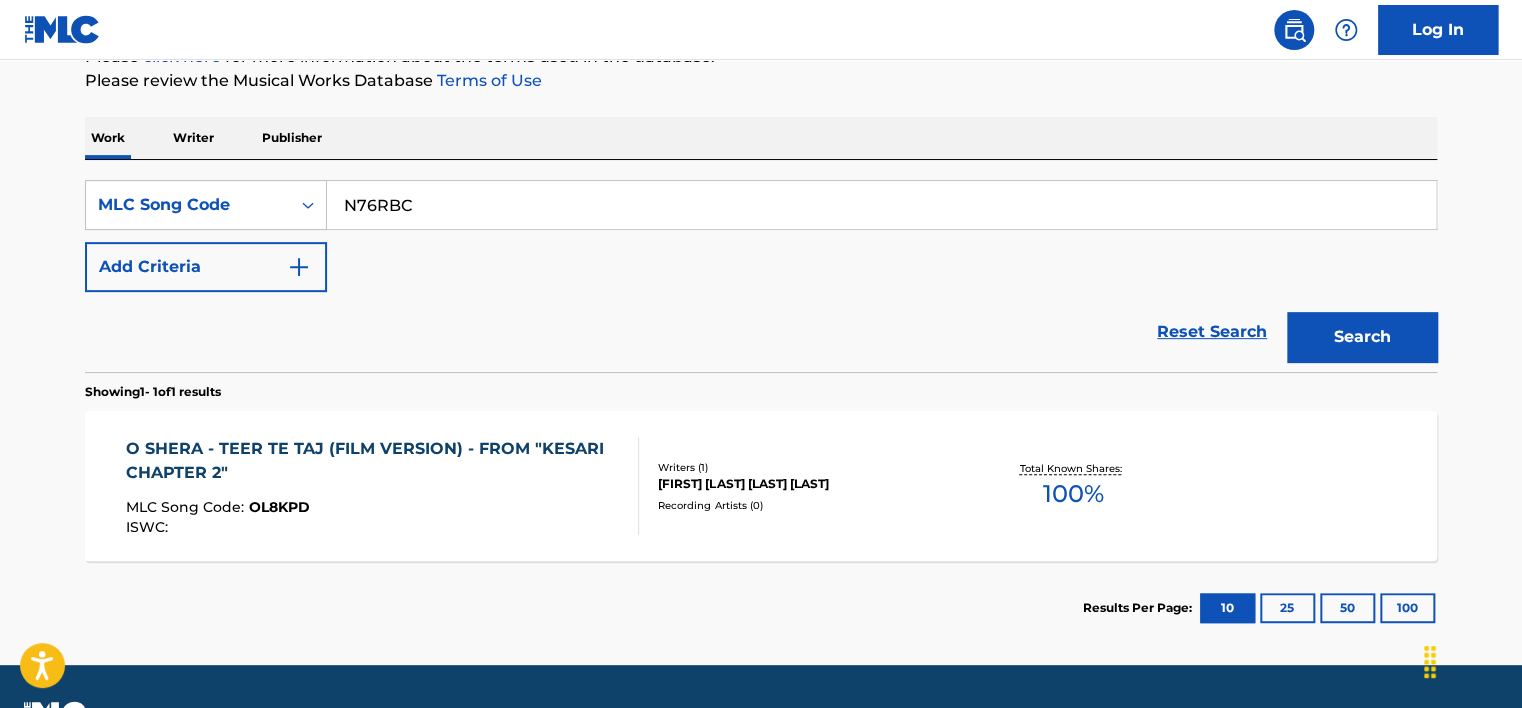 click on "Search" at bounding box center (1362, 337) 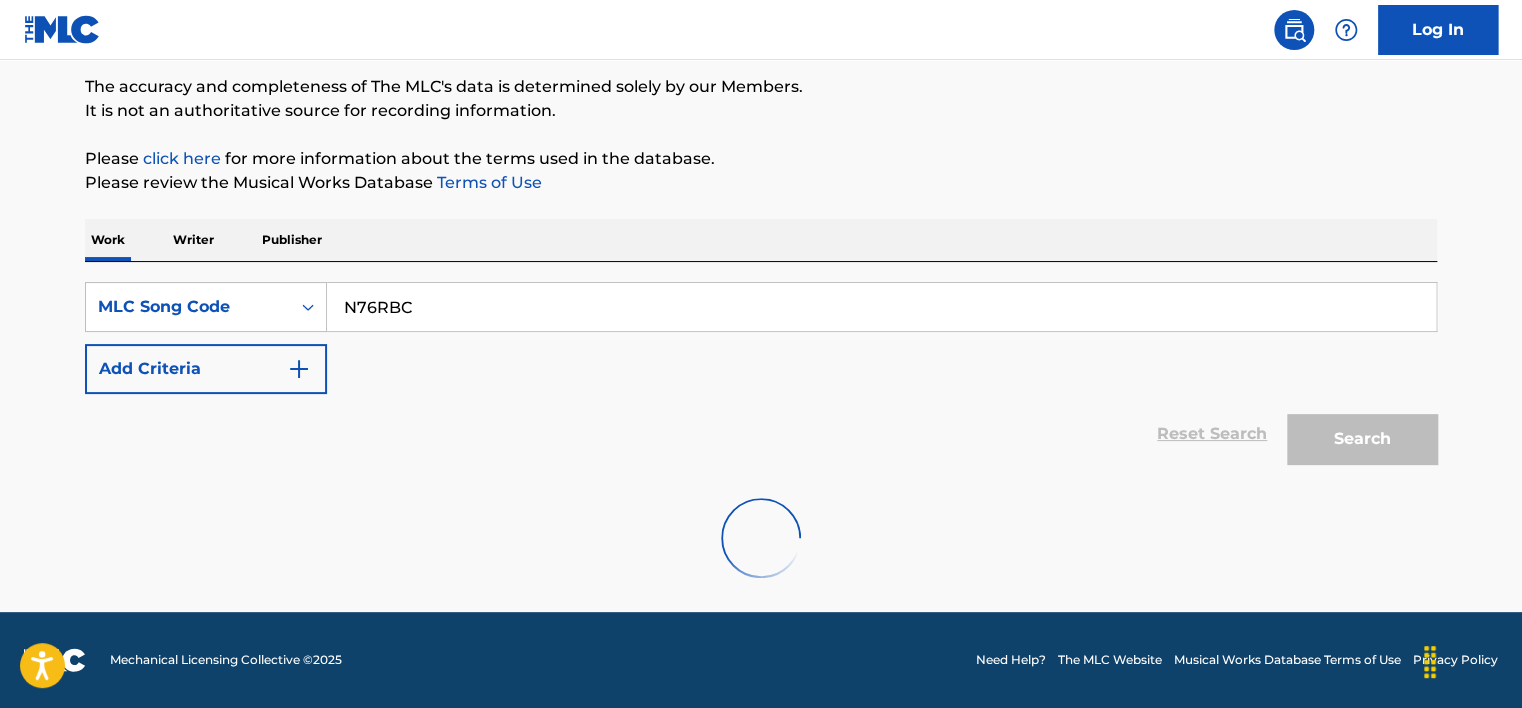 scroll, scrollTop: 265, scrollLeft: 0, axis: vertical 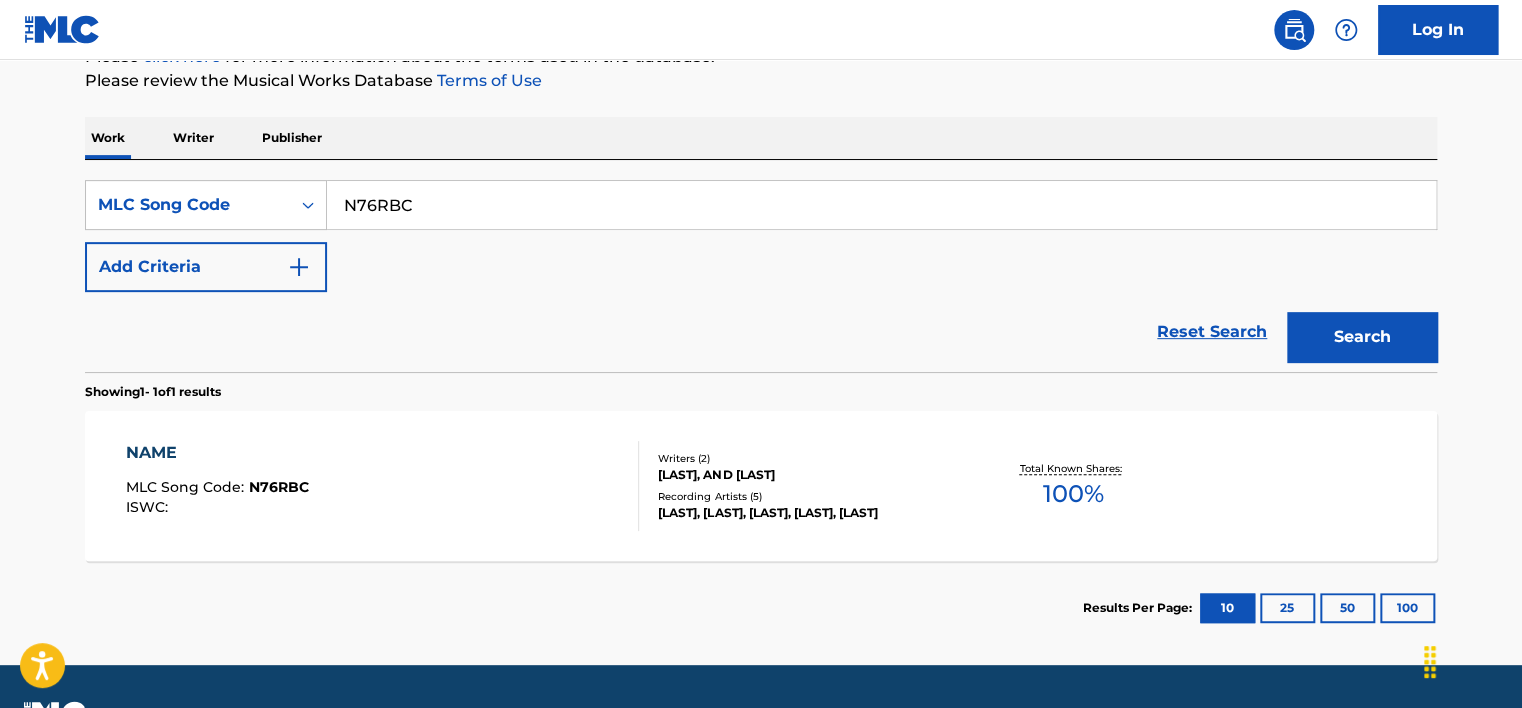 click on "N76RBC" at bounding box center (881, 205) 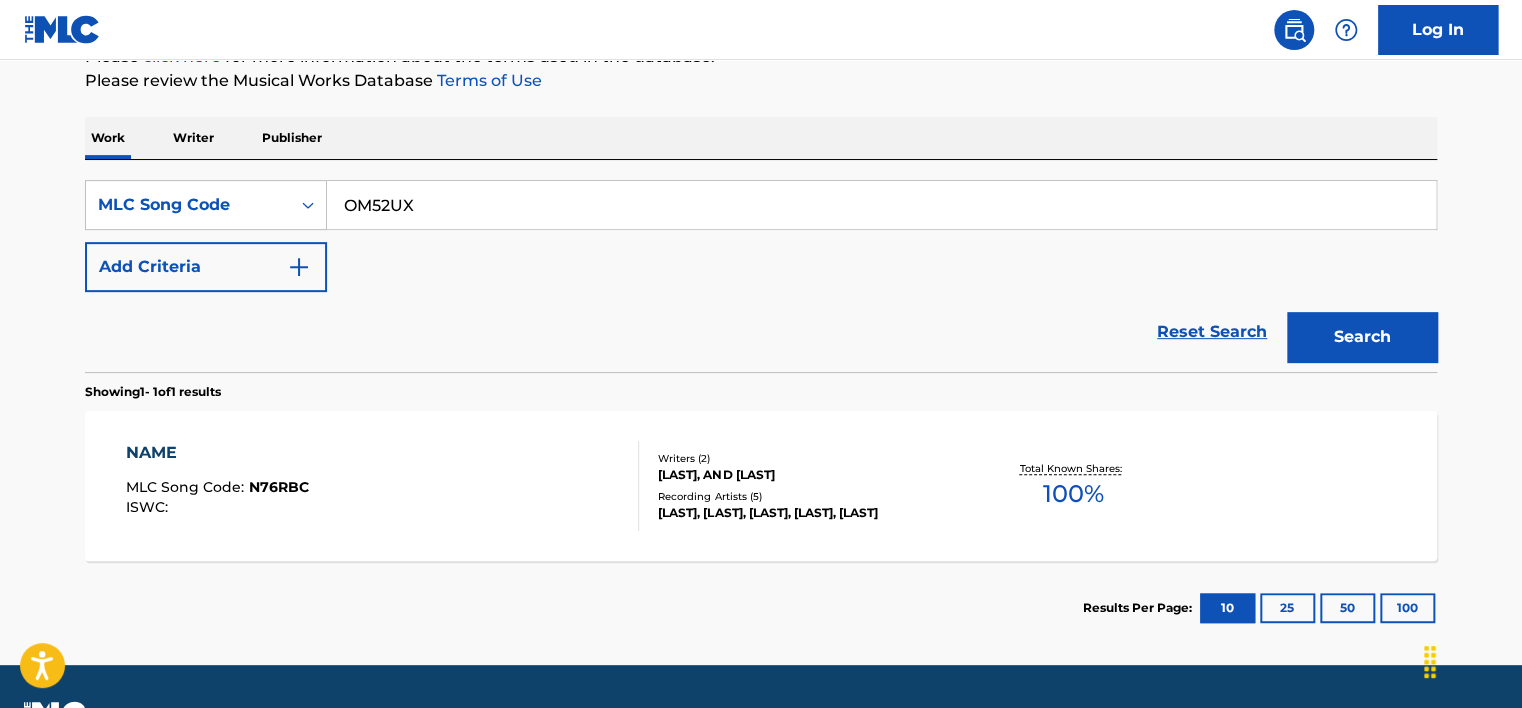 click on "Search" at bounding box center (1362, 337) 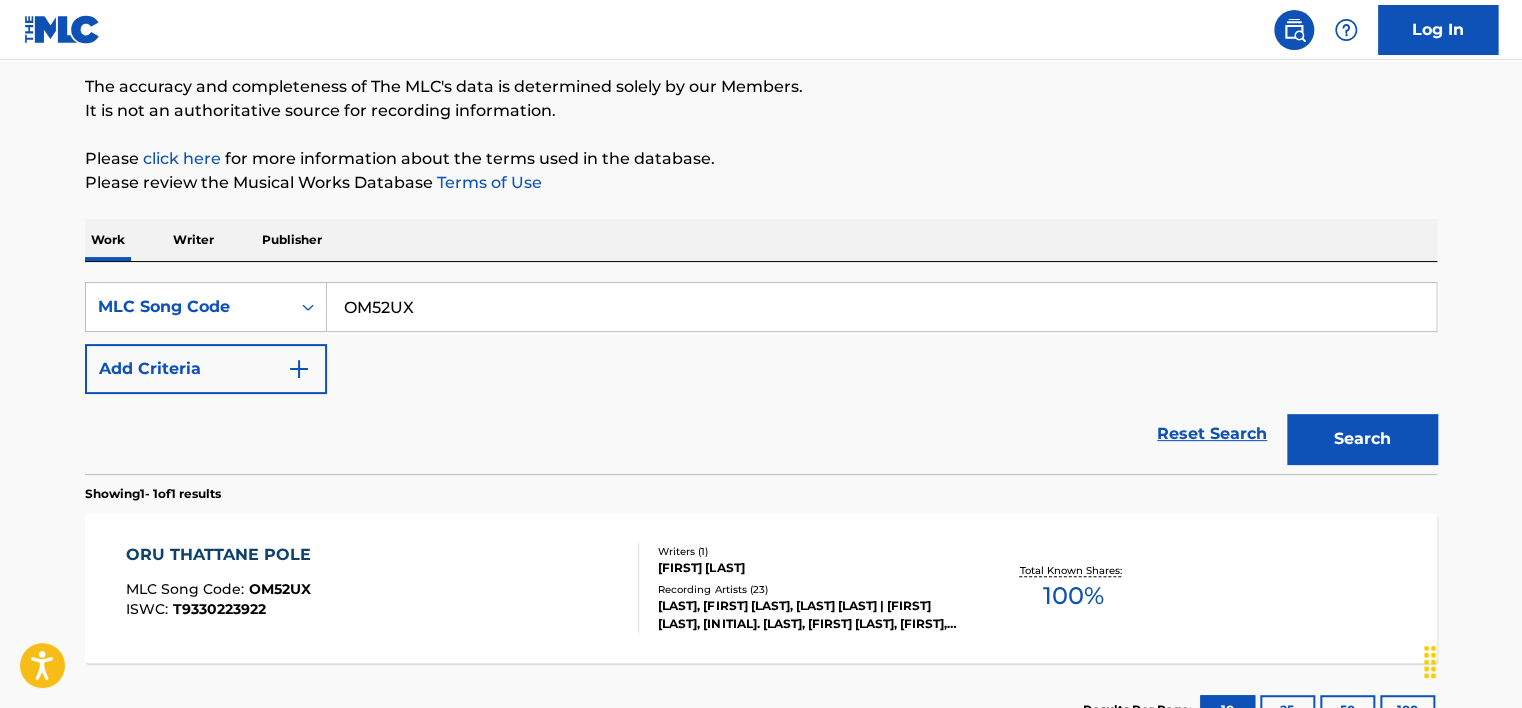 scroll, scrollTop: 265, scrollLeft: 0, axis: vertical 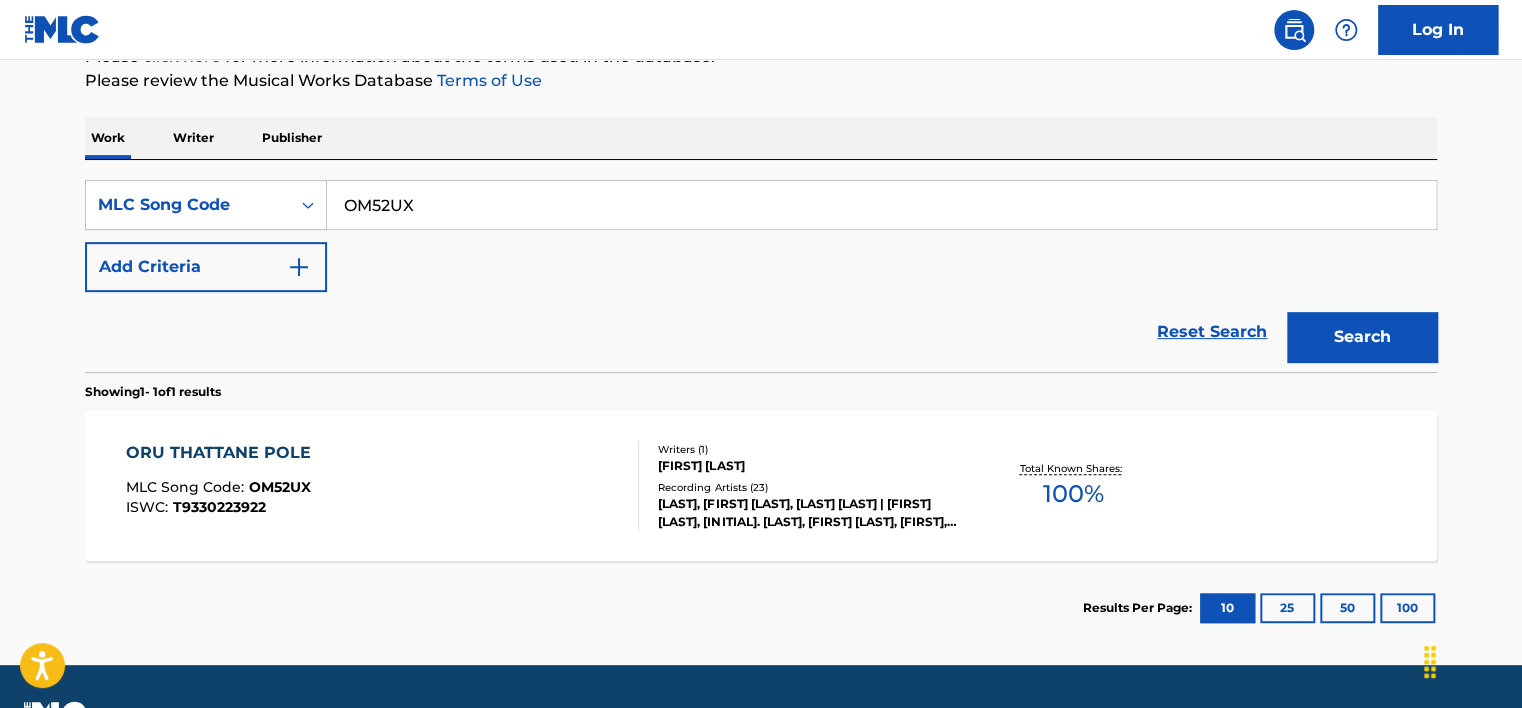 click on "OM52UX" at bounding box center (881, 205) 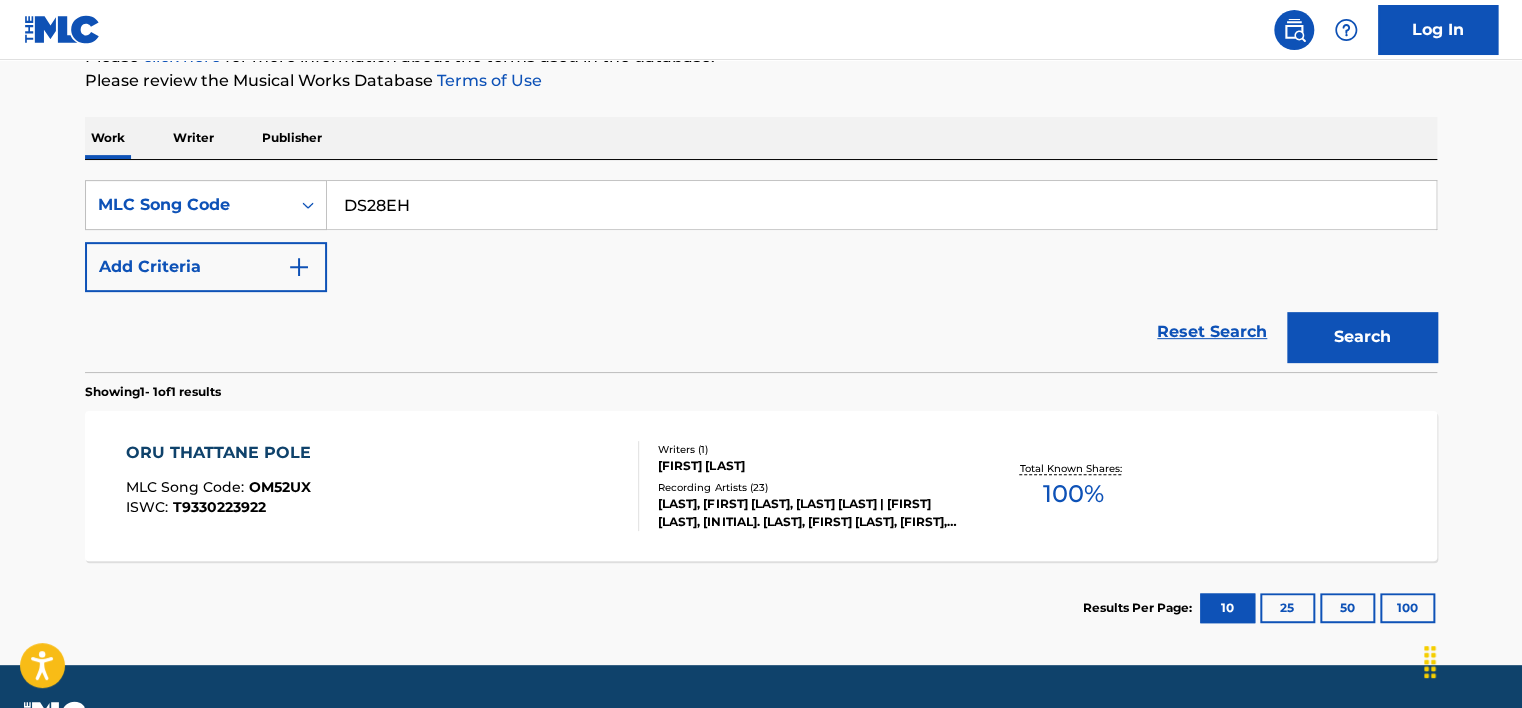 type on "DS28EH" 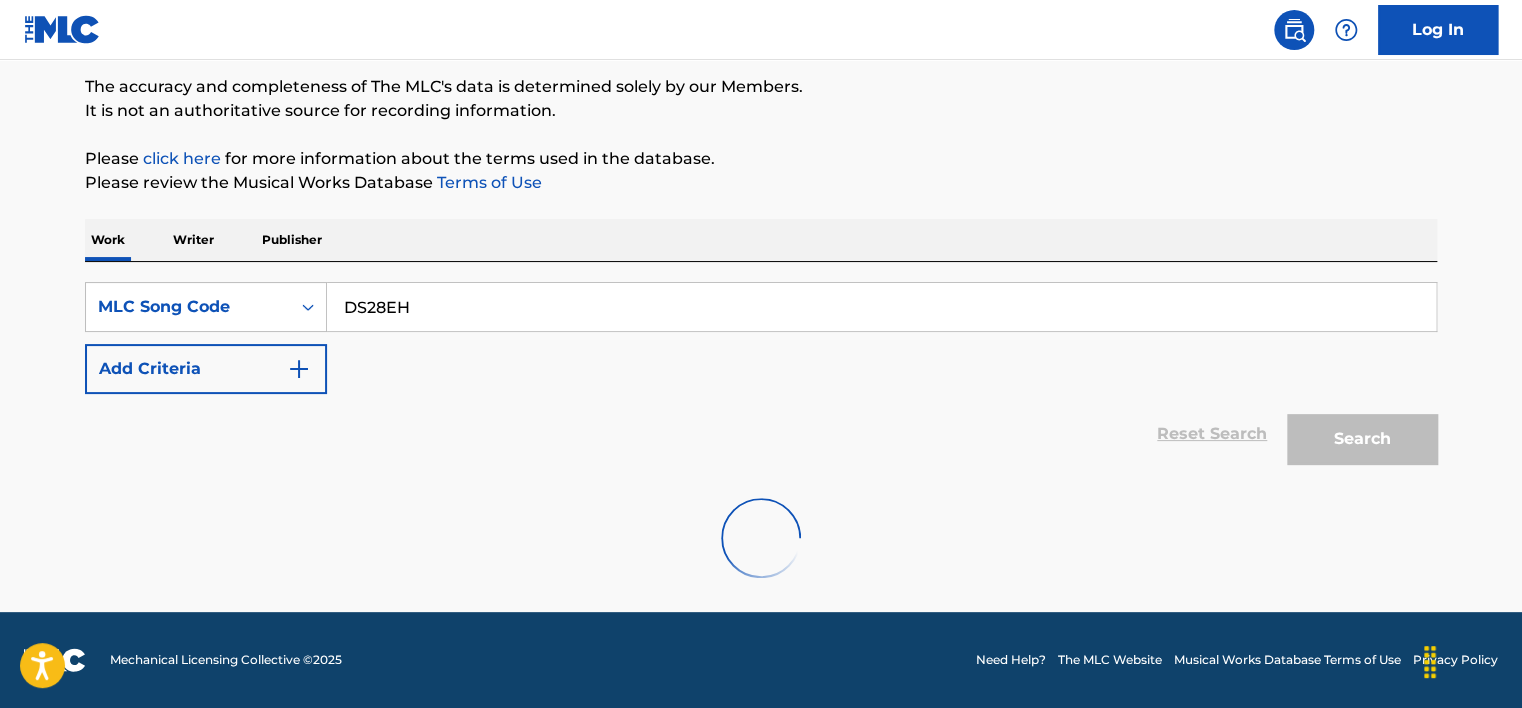scroll, scrollTop: 265, scrollLeft: 0, axis: vertical 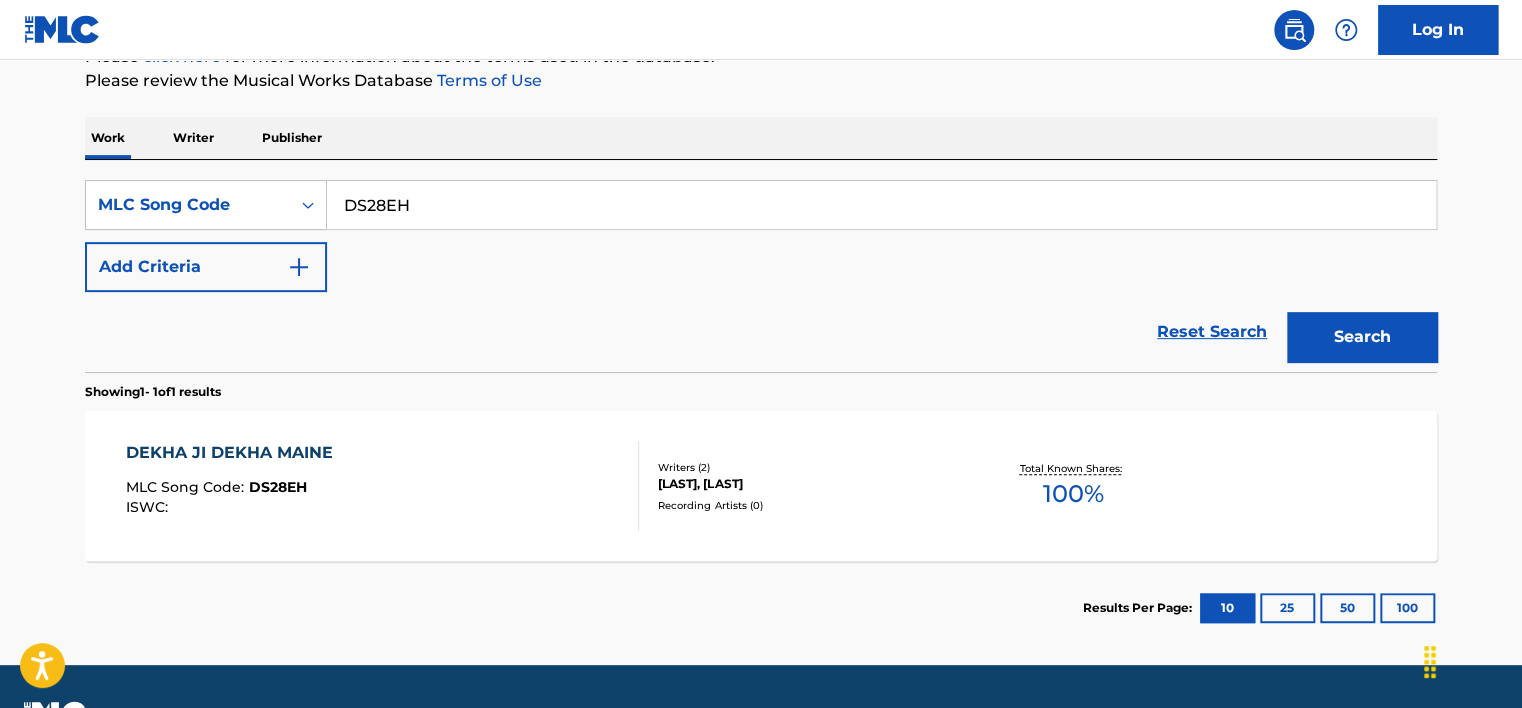 click on "Writers ( 2 )" at bounding box center (809, 467) 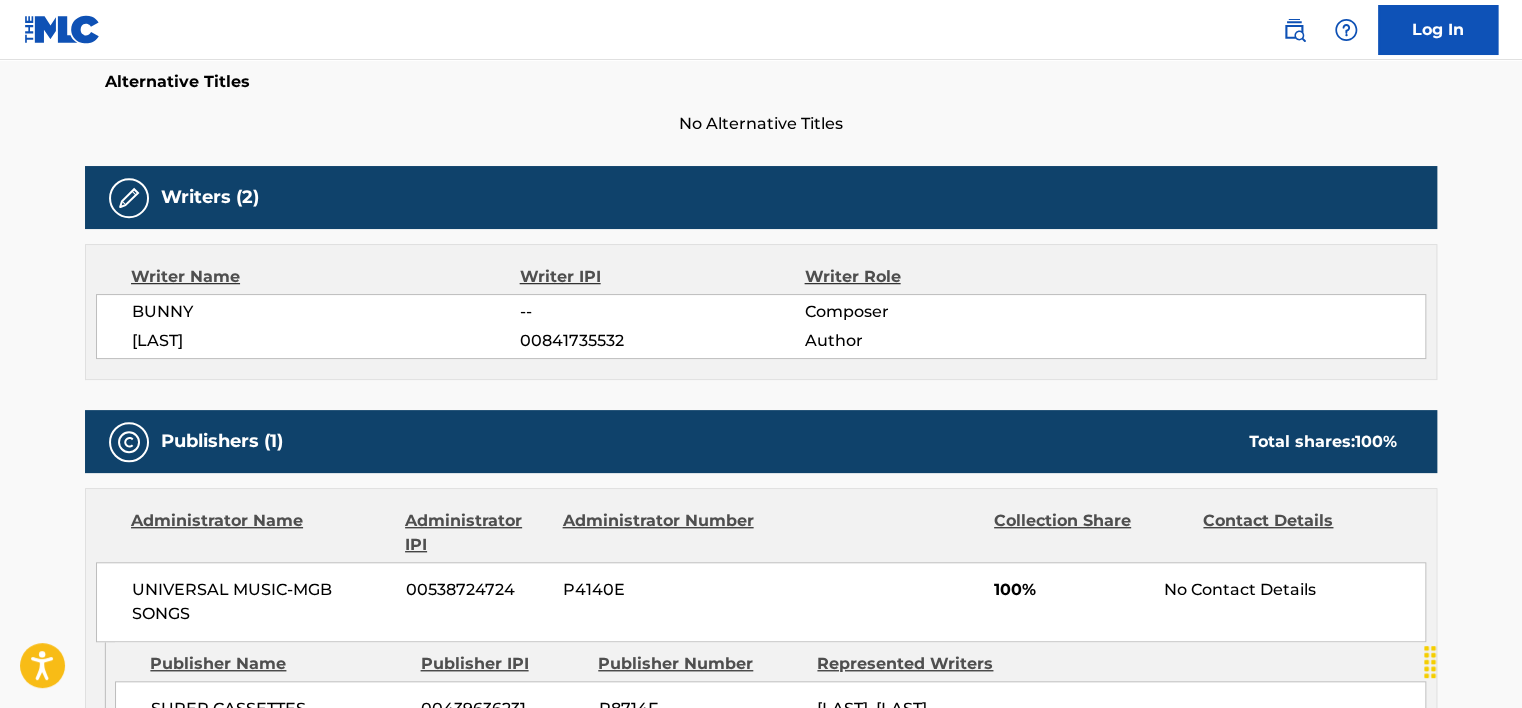 scroll, scrollTop: 800, scrollLeft: 0, axis: vertical 